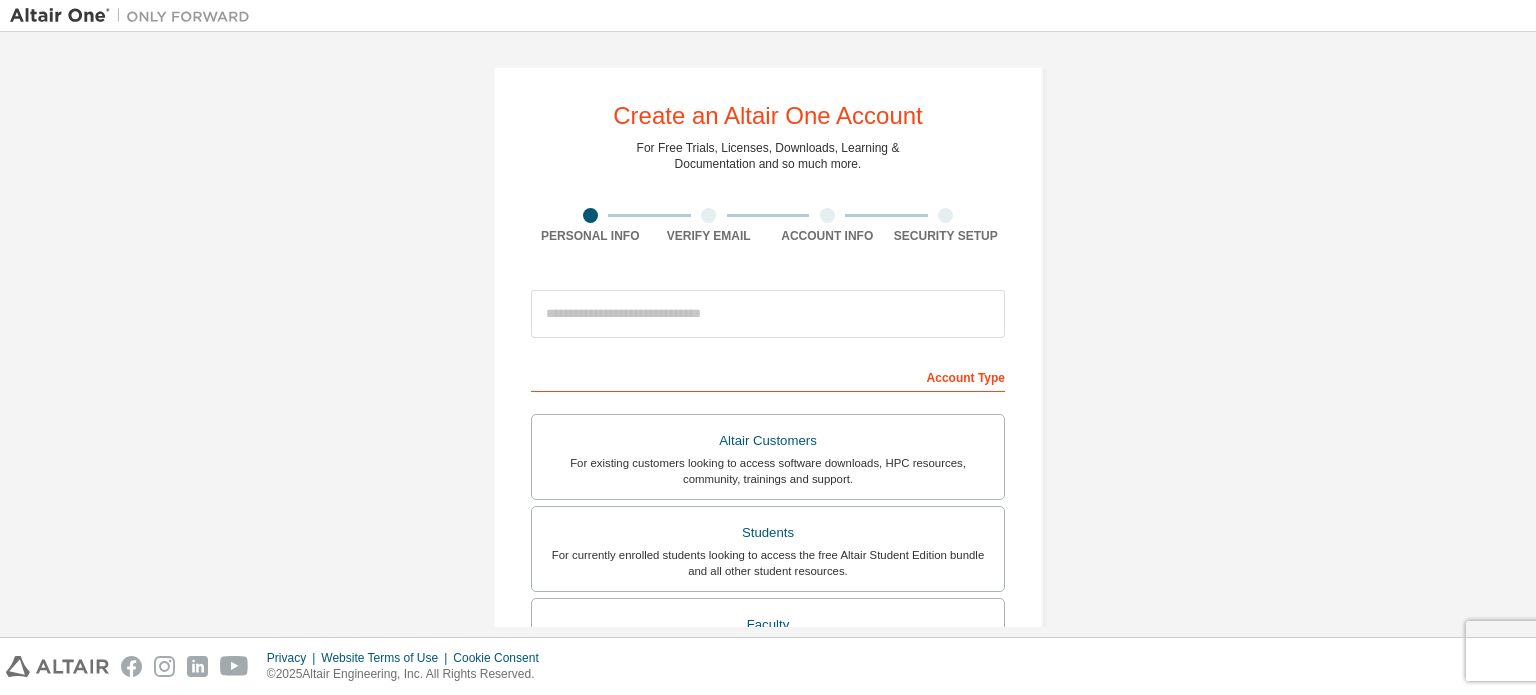 scroll, scrollTop: 0, scrollLeft: 0, axis: both 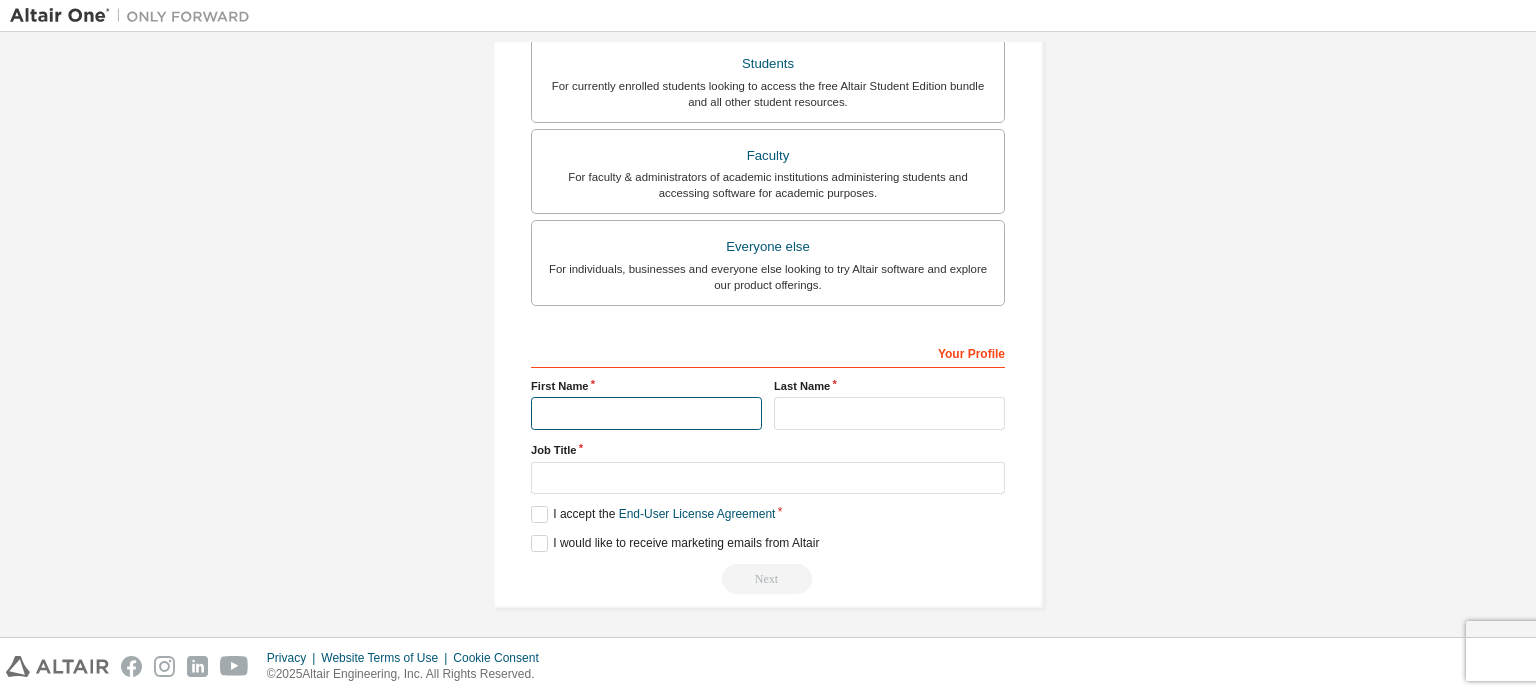 click at bounding box center (646, 413) 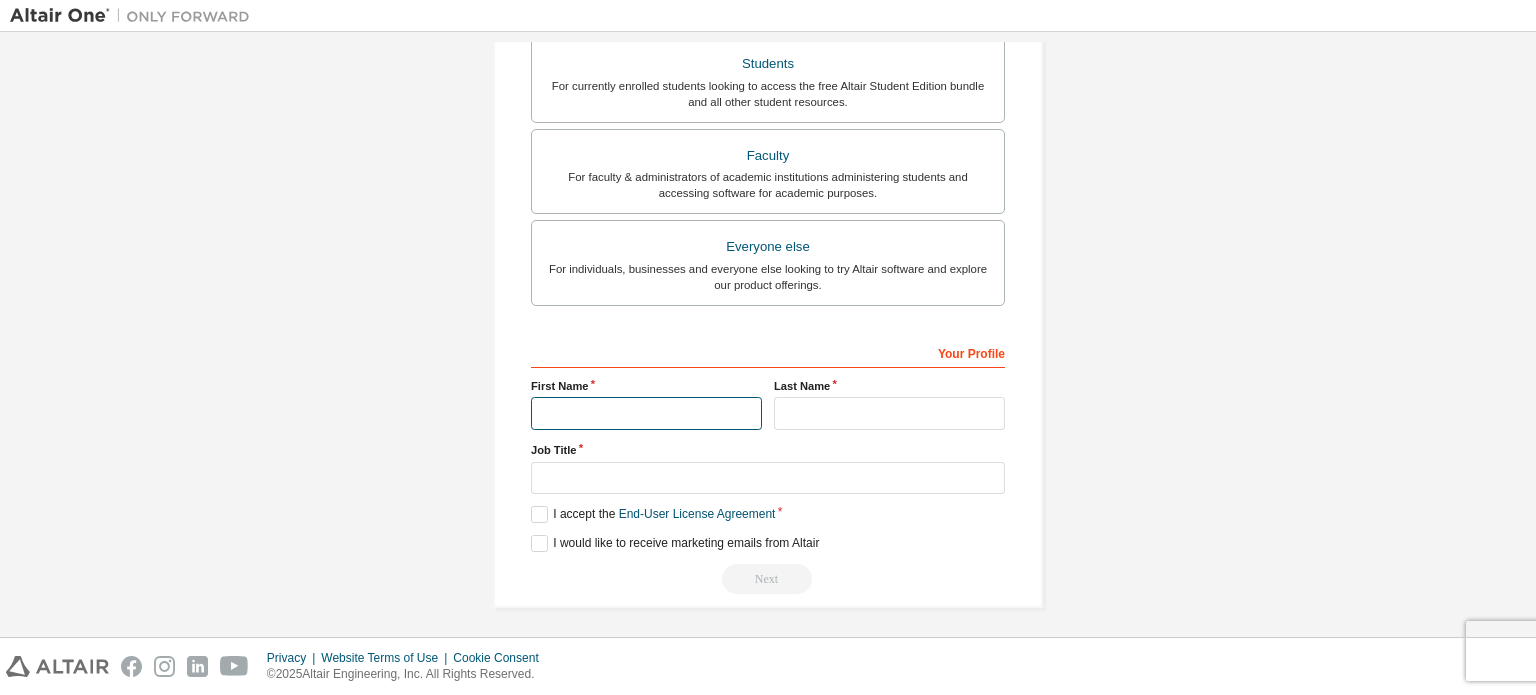 type on "**********" 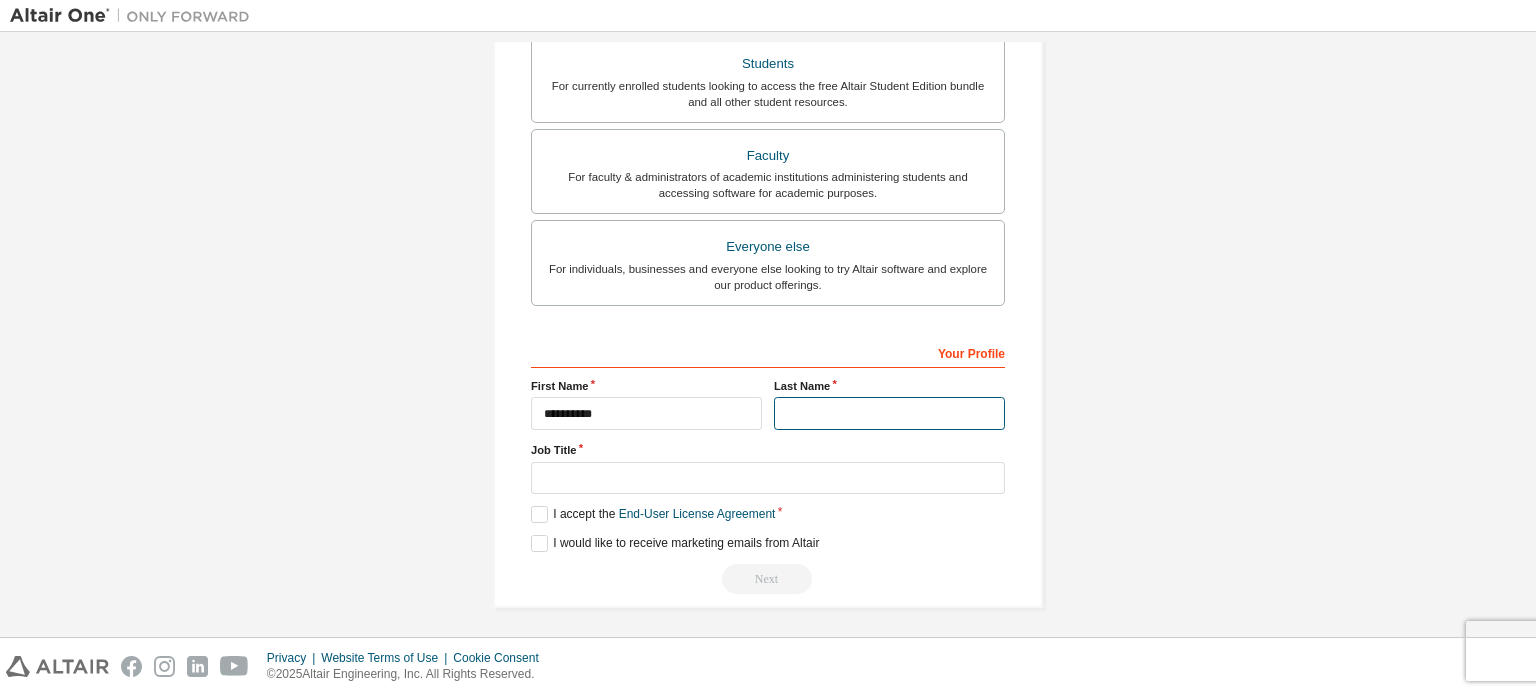 click at bounding box center (889, 413) 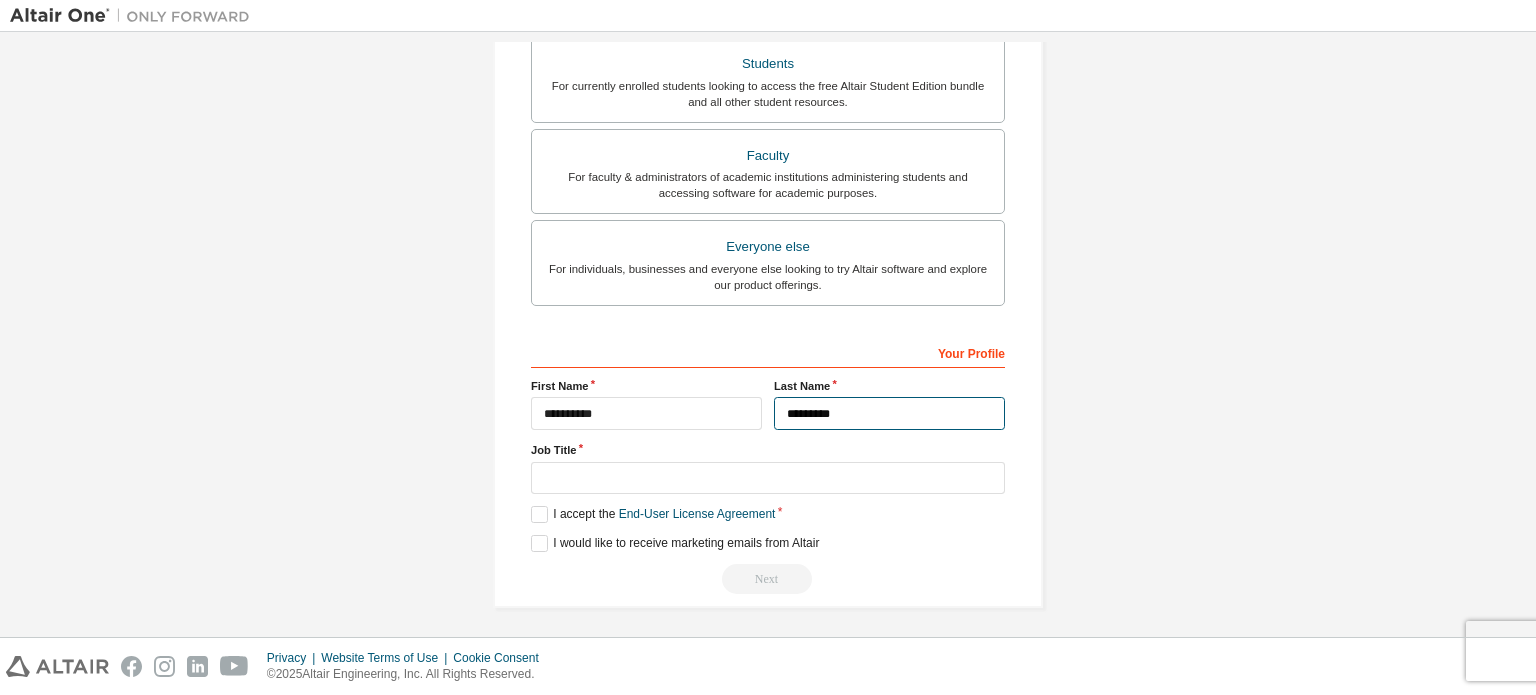 type on "*********" 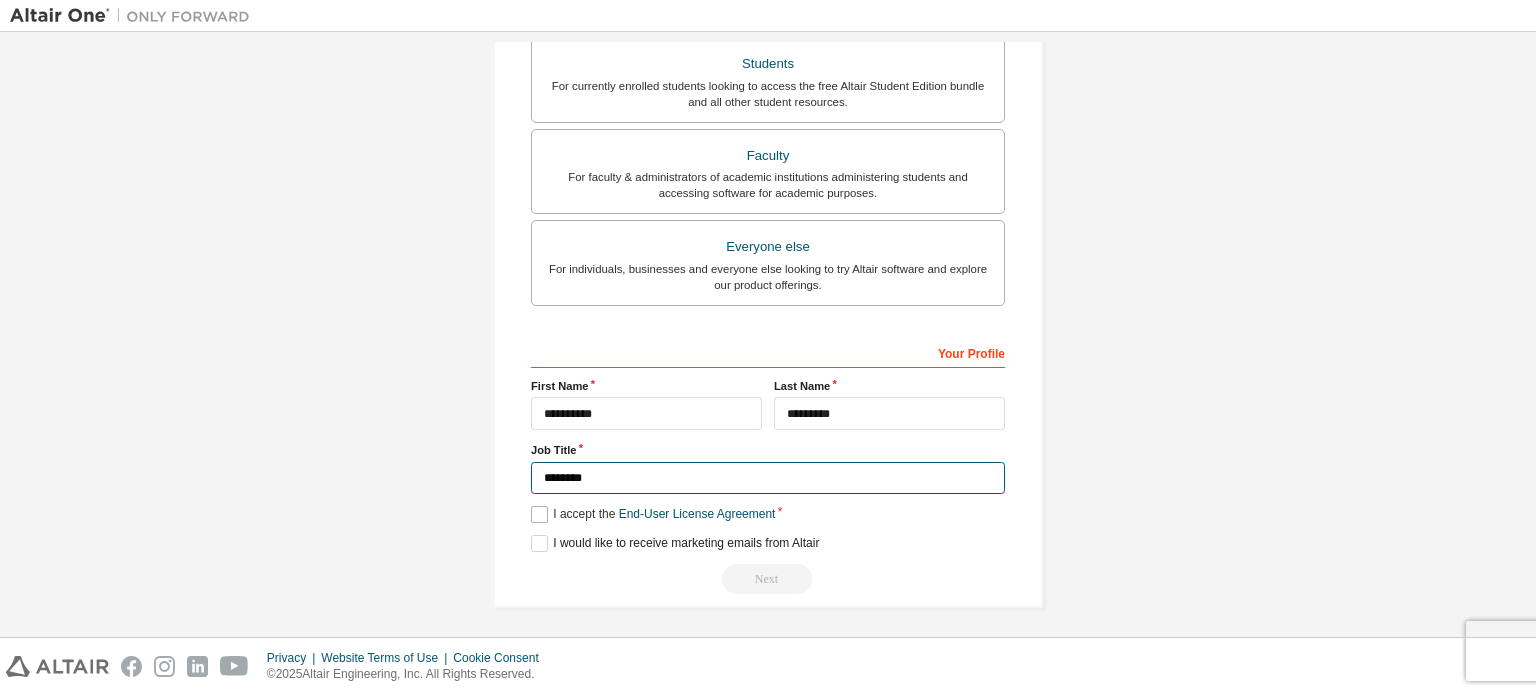 type on "********" 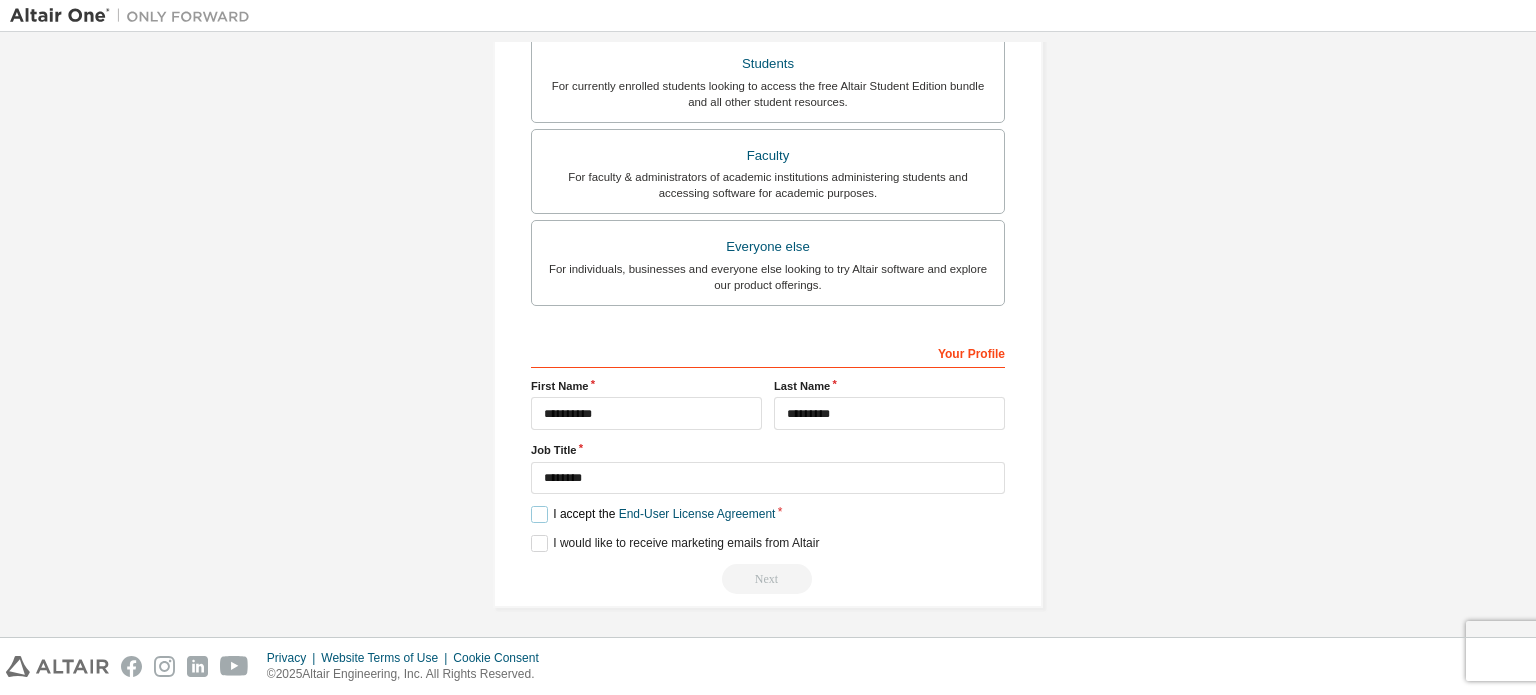 click on "I accept the    End-User License Agreement" at bounding box center [653, 514] 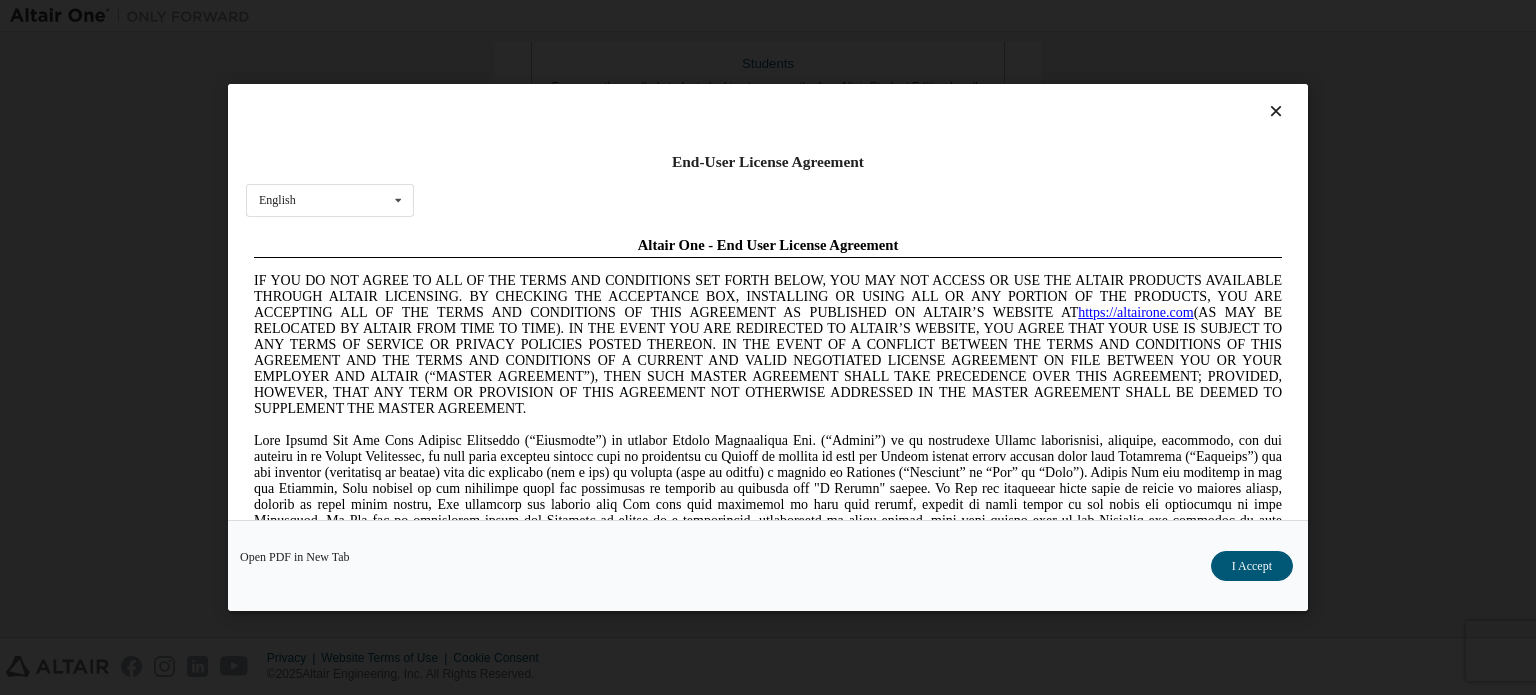 scroll, scrollTop: 0, scrollLeft: 0, axis: both 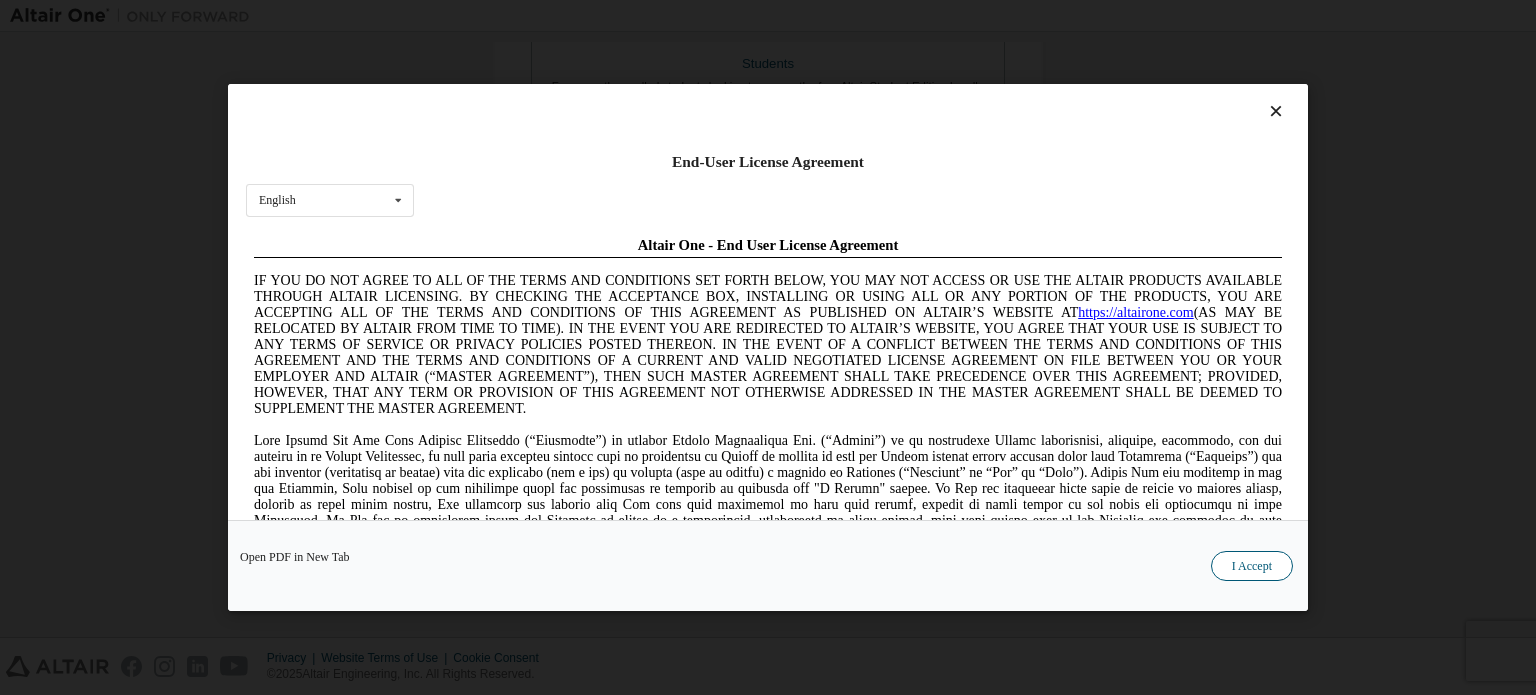 click on "I Accept" at bounding box center (1252, 566) 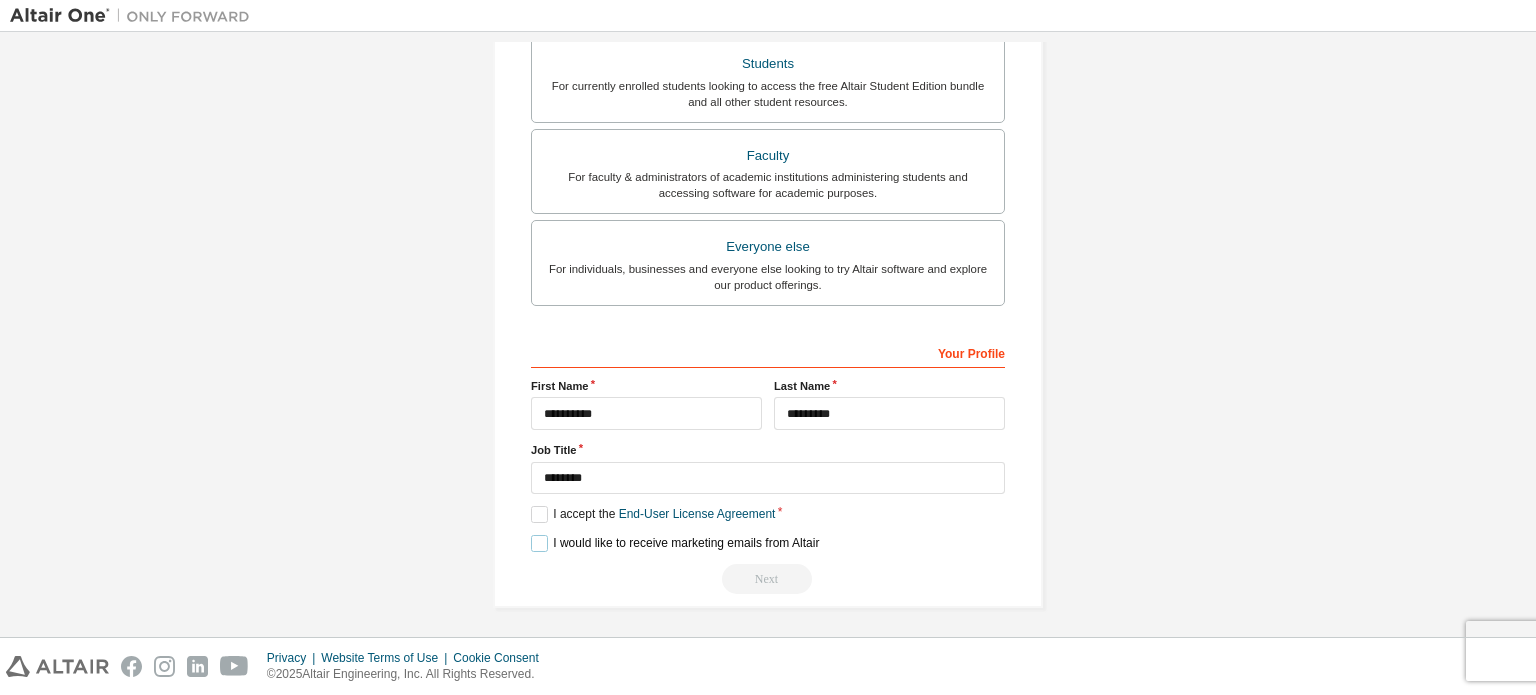 click on "I would like to receive marketing emails from Altair" at bounding box center [675, 543] 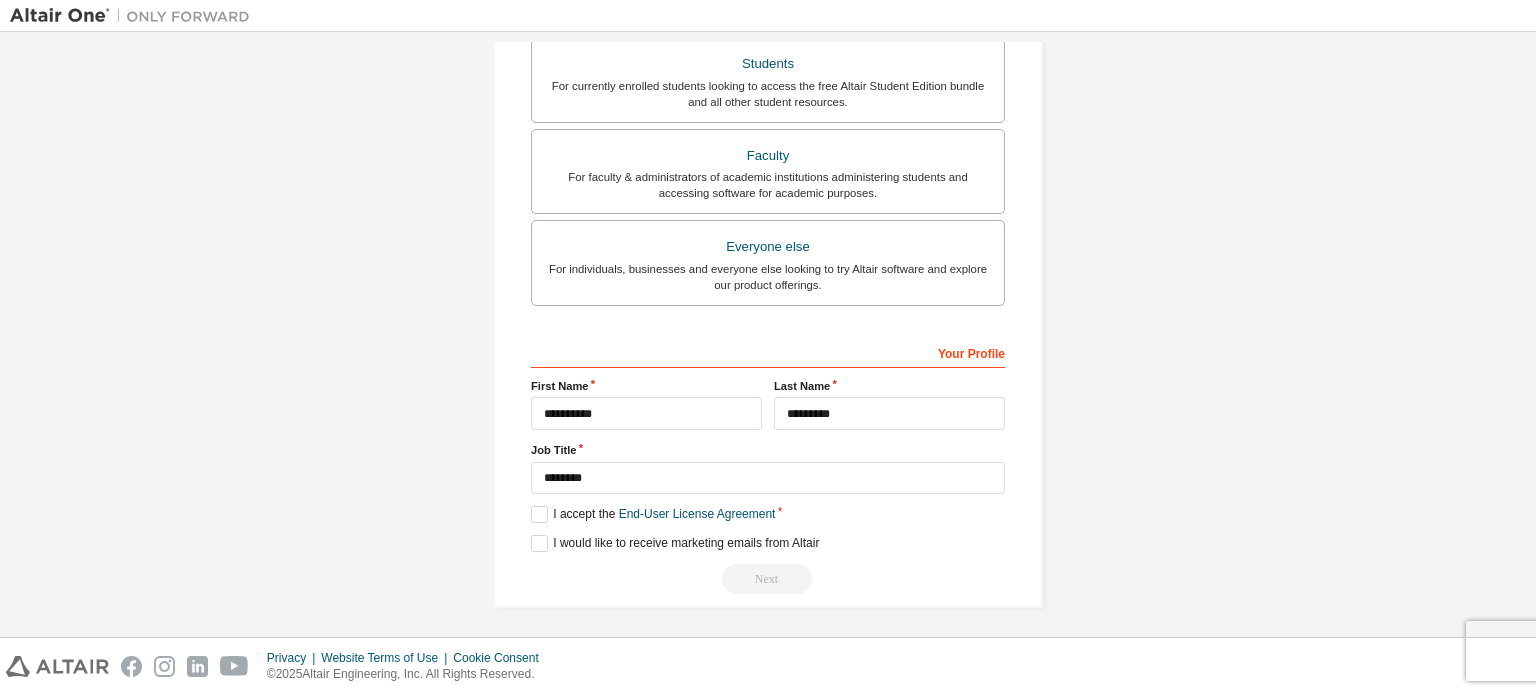 click on "I accept the    End-User License Agreement" at bounding box center (768, 514) 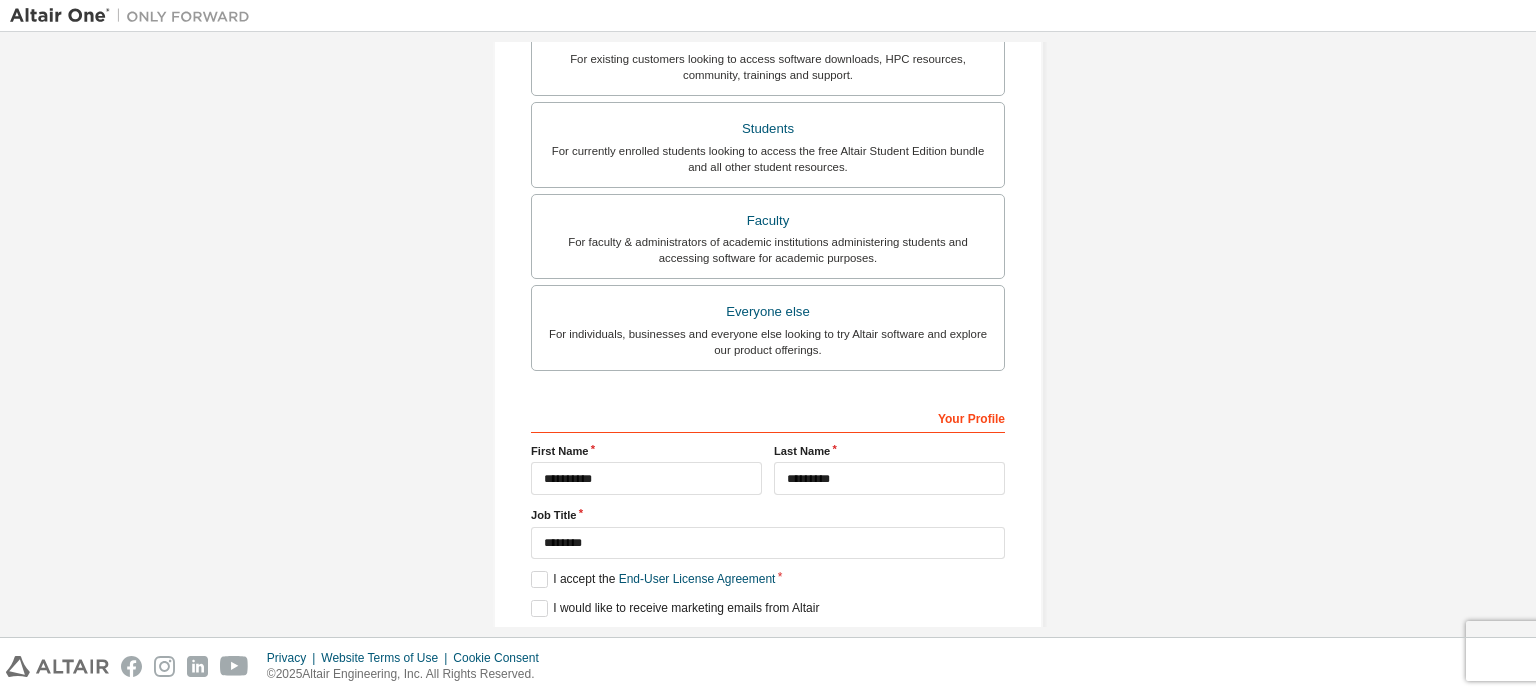 scroll, scrollTop: 469, scrollLeft: 0, axis: vertical 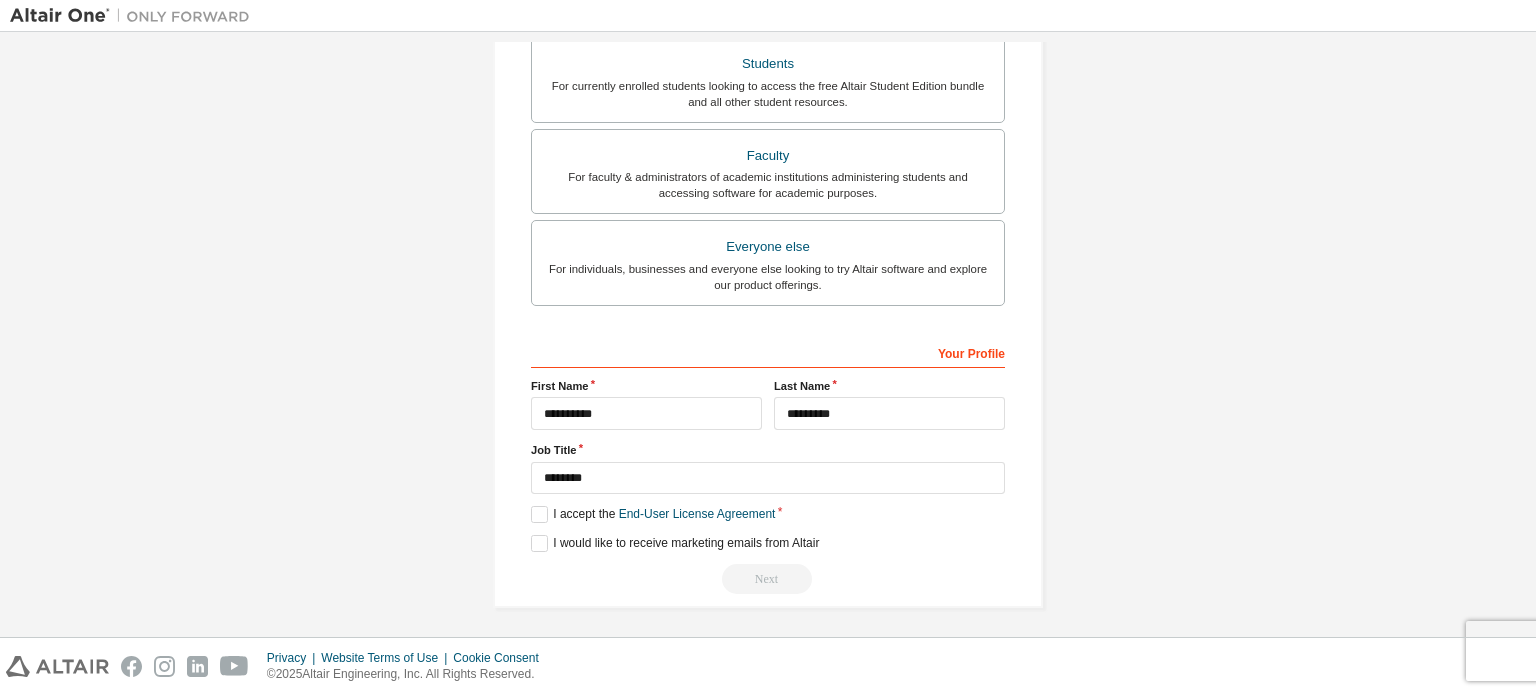 click on "Next" at bounding box center [768, 579] 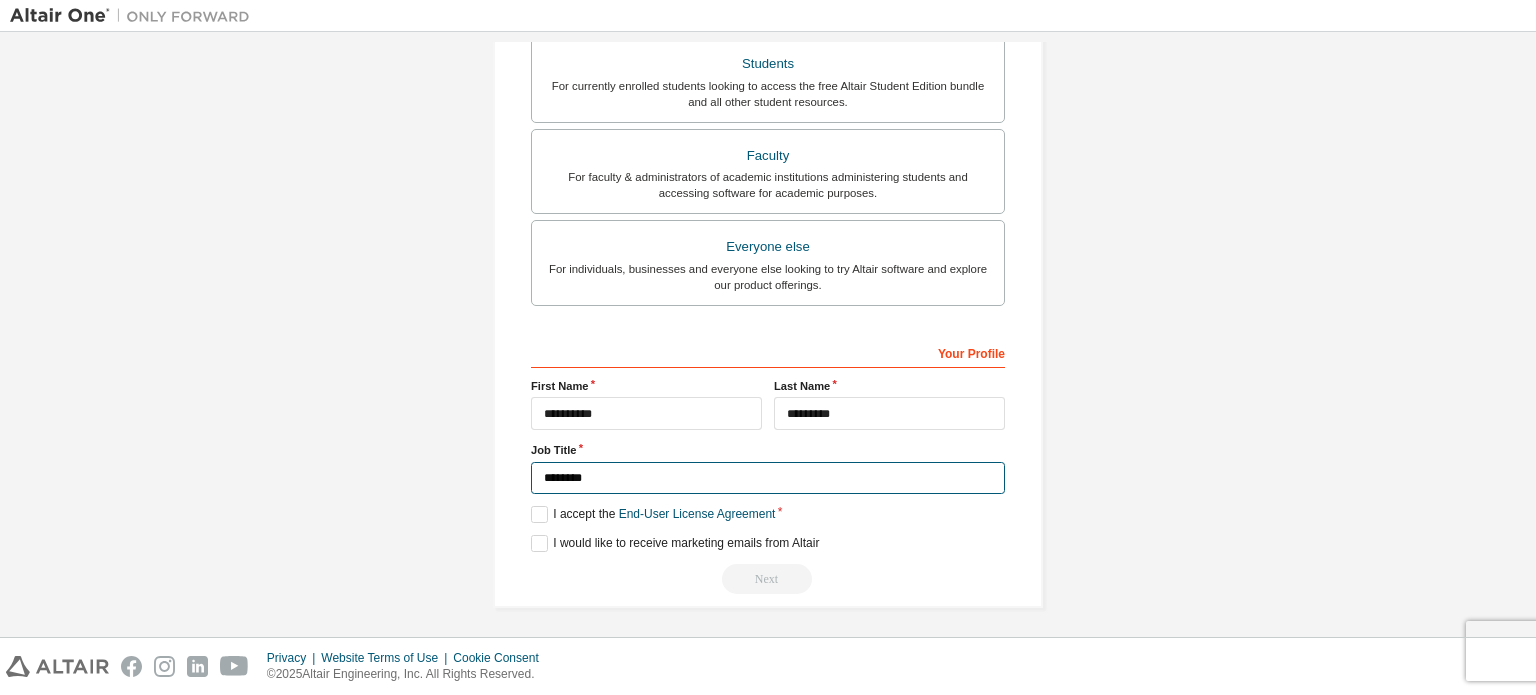 click on "********" at bounding box center [768, 478] 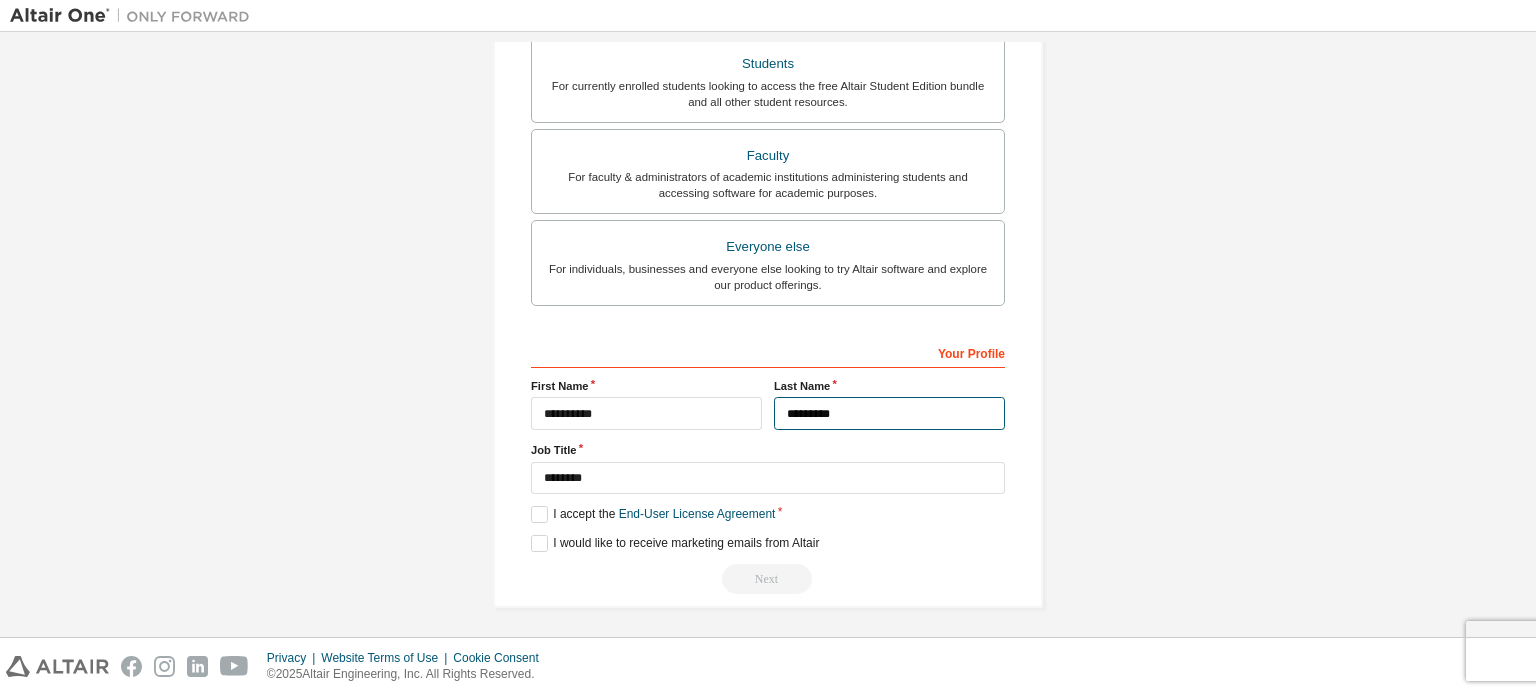 click on "*********" at bounding box center [889, 413] 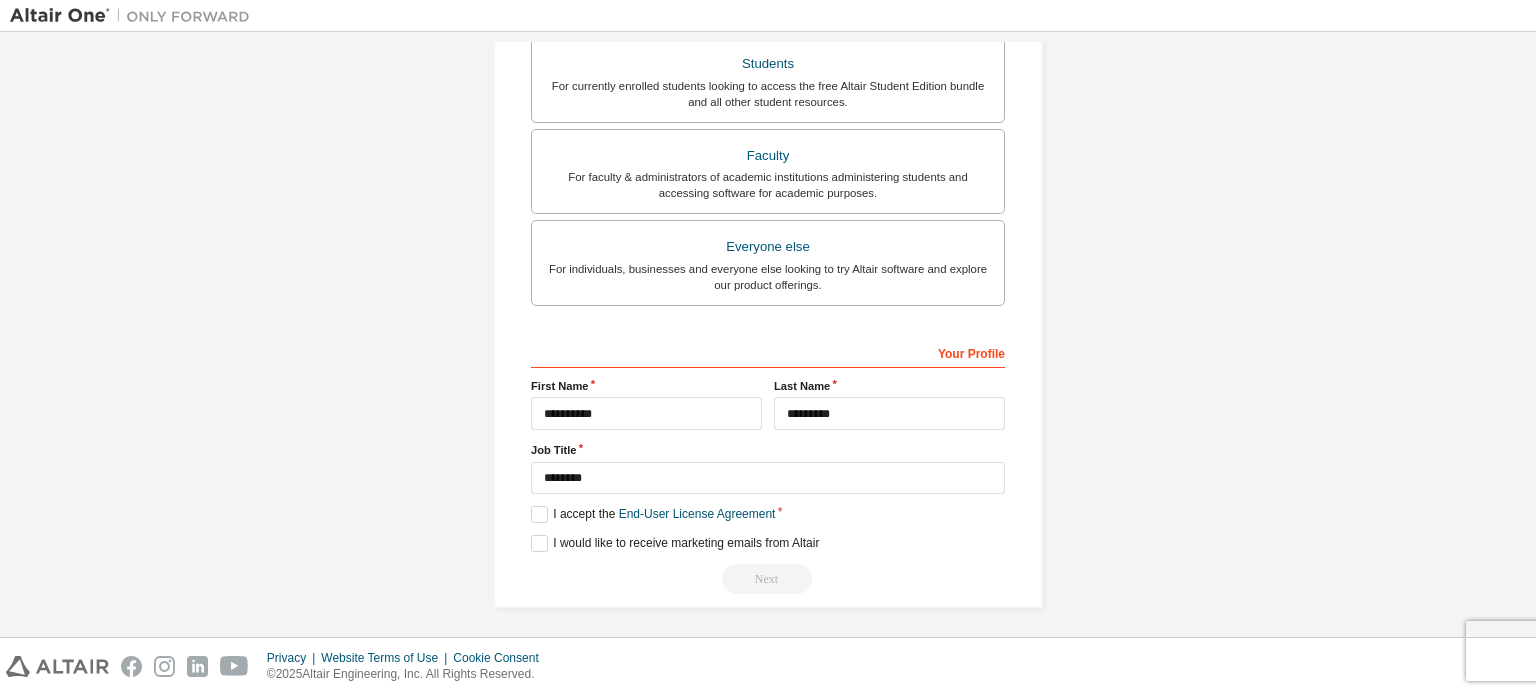 click on "Privacy Website Terms of Use Cookie Consent ©  2025  Altair Engineering, Inc. All Rights Reserved." at bounding box center [768, 666] 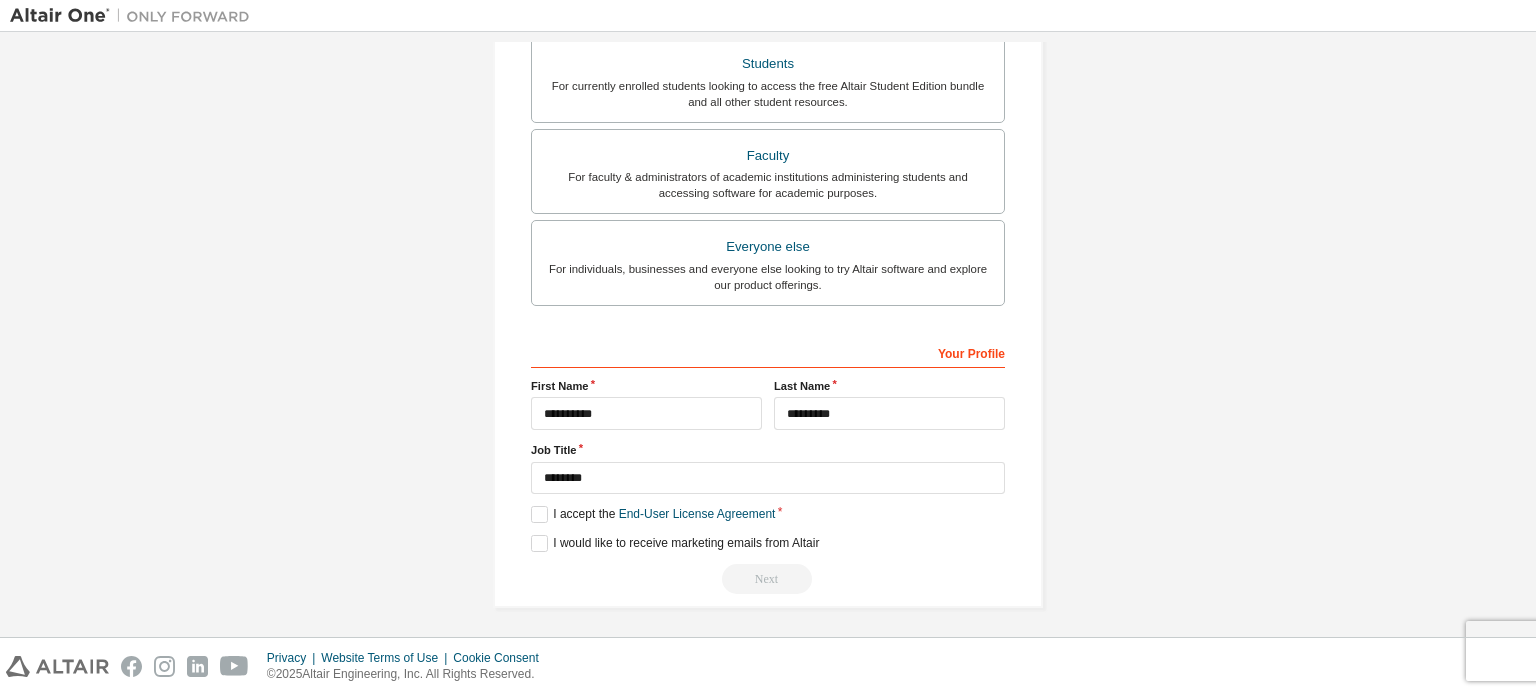 click on "Privacy Website Terms of Use Cookie Consent ©  2025  Altair Engineering, Inc. All Rights Reserved." at bounding box center [768, 666] 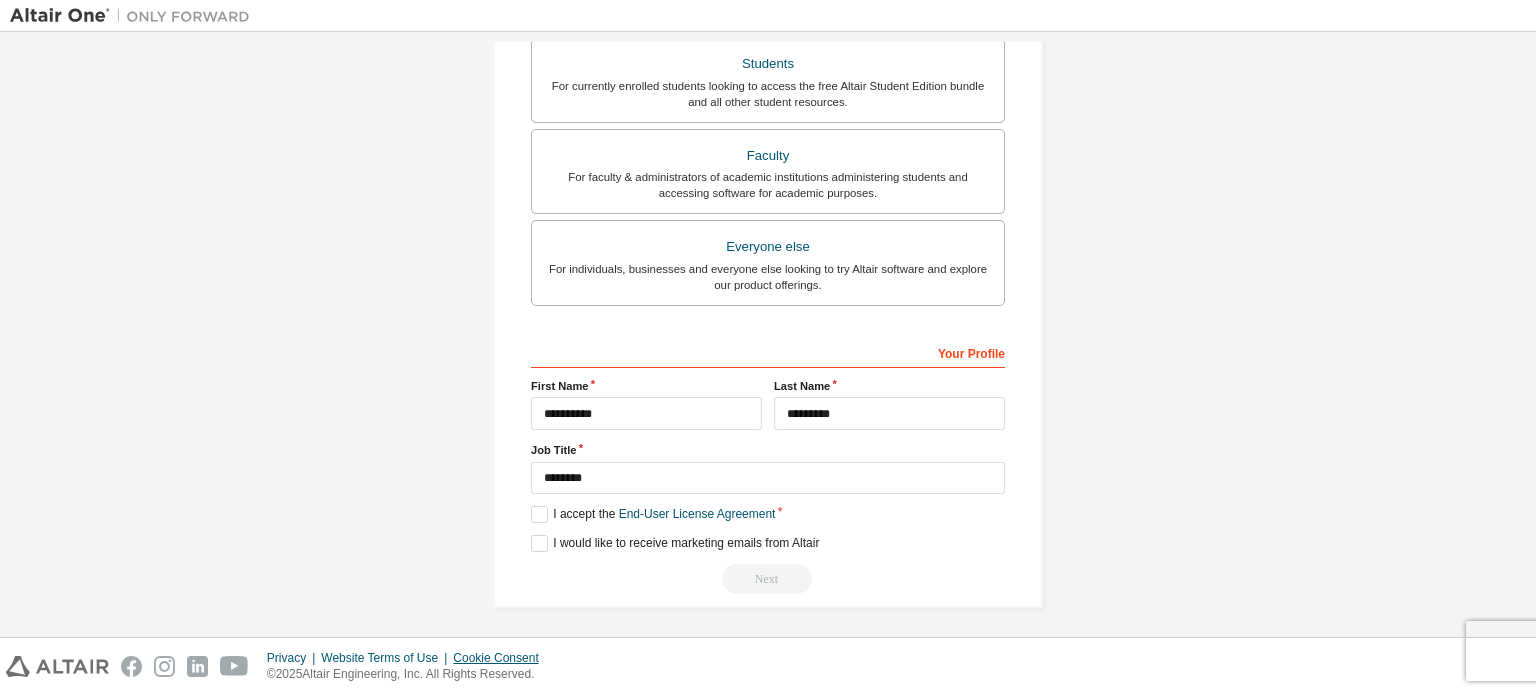 click on "Cookie Consent" at bounding box center [501, 658] 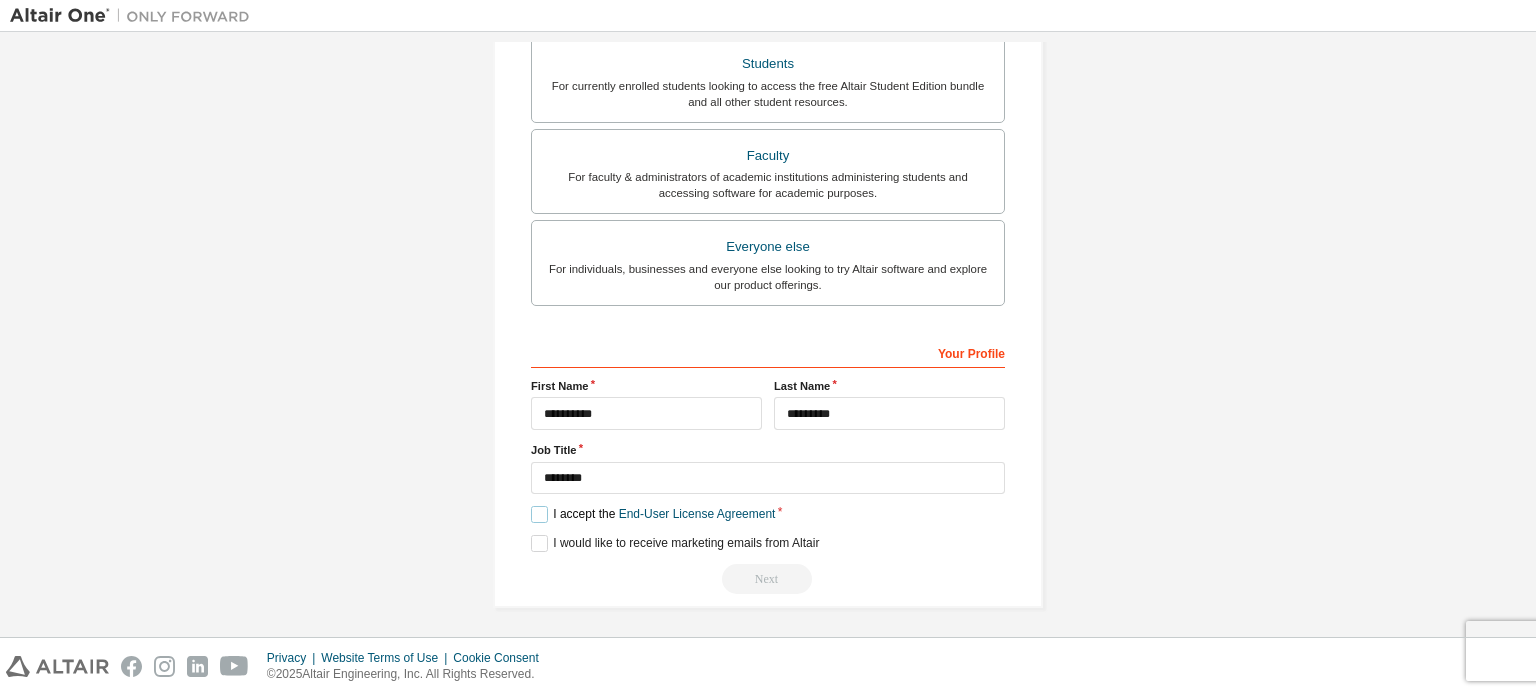 click on "I accept the    End-User License Agreement" at bounding box center [653, 514] 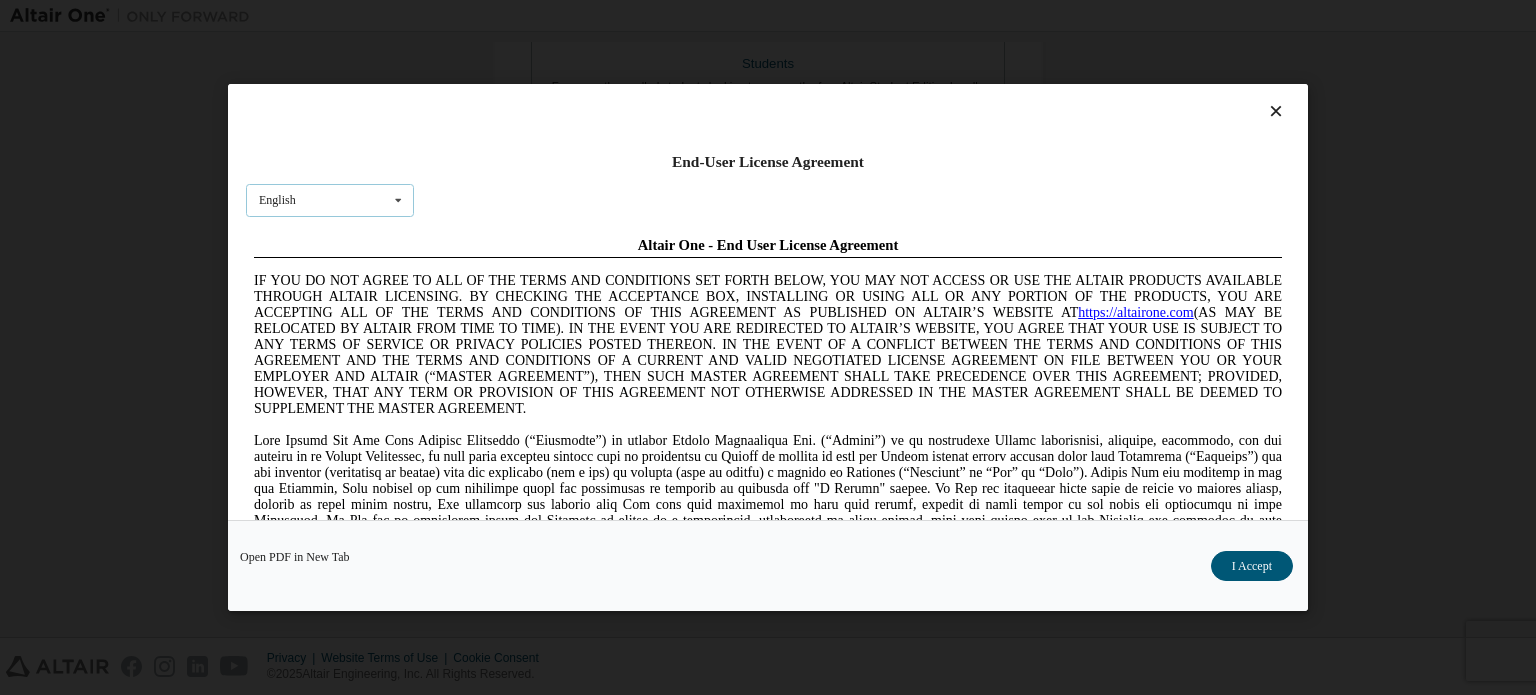 scroll, scrollTop: 0, scrollLeft: 0, axis: both 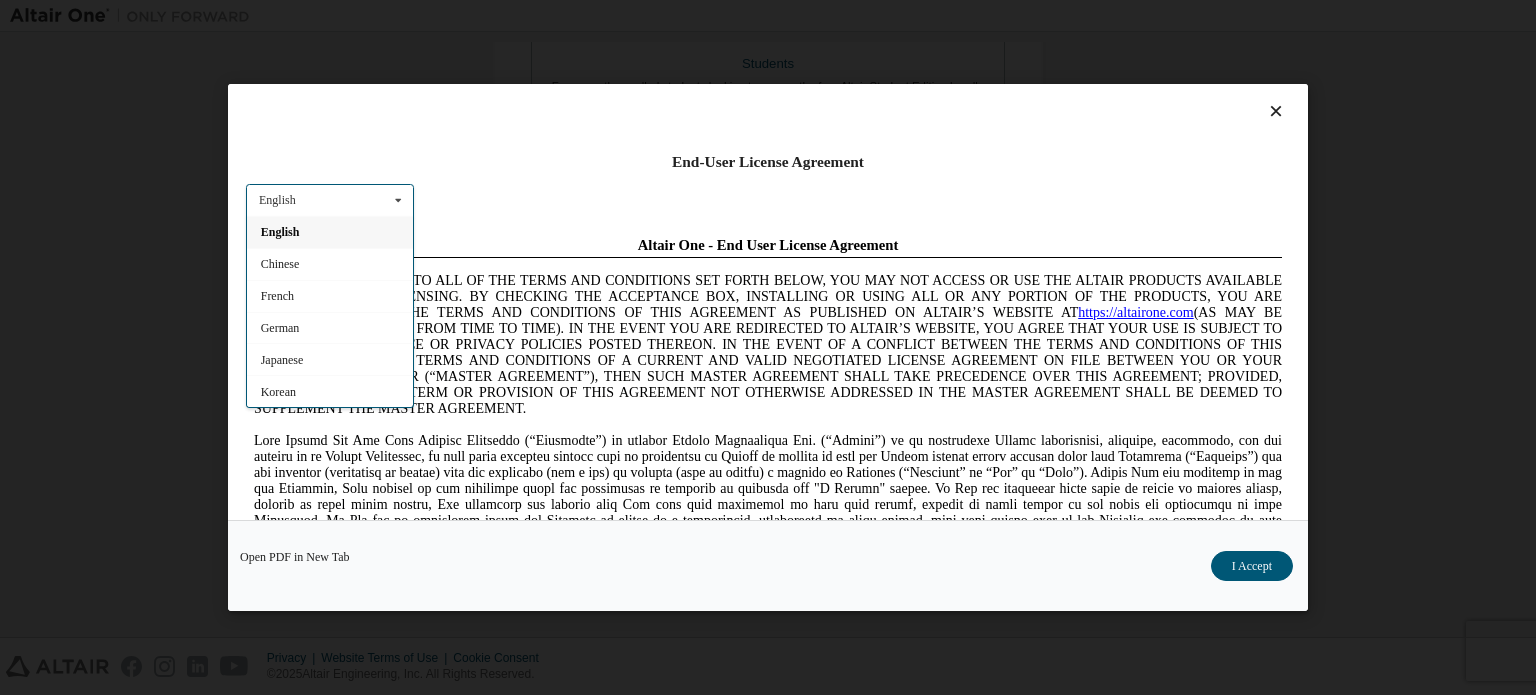 click on "English" at bounding box center (330, 232) 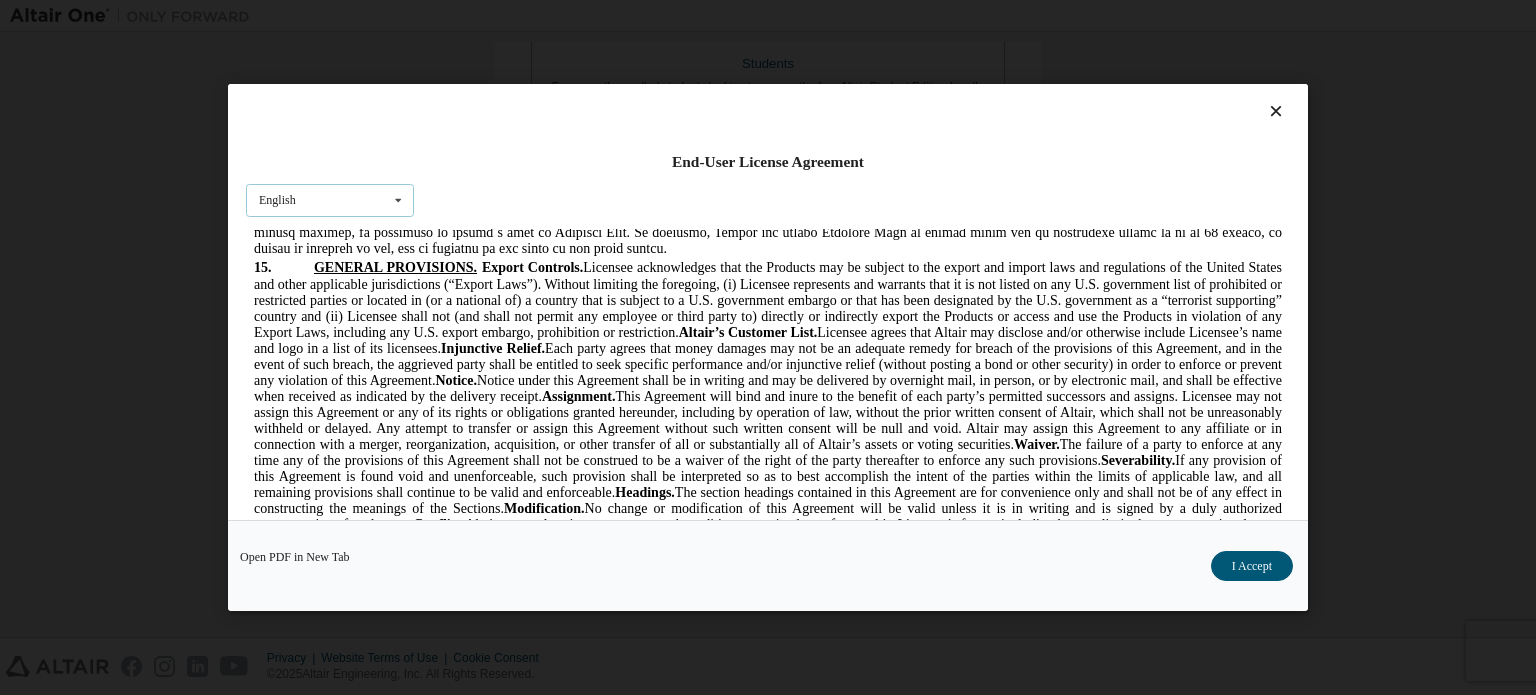 scroll, scrollTop: 5630, scrollLeft: 0, axis: vertical 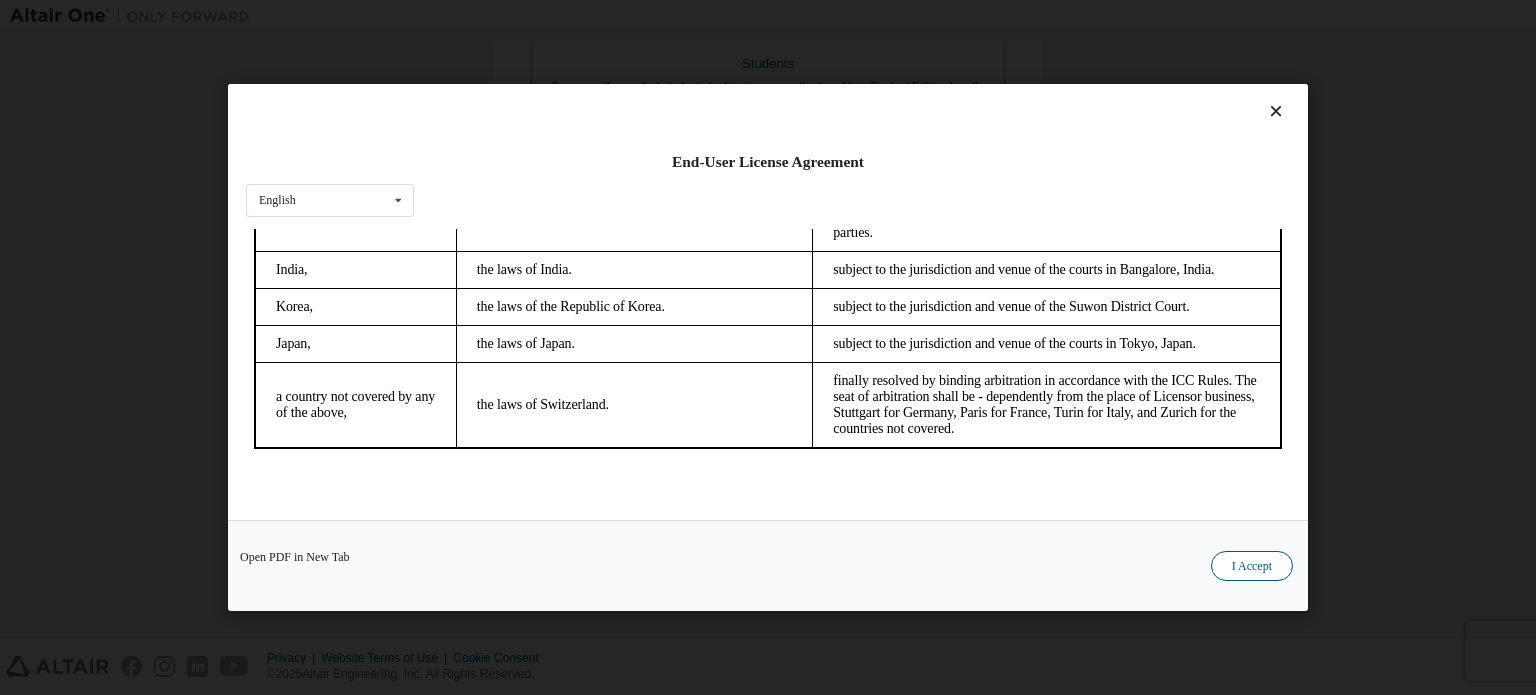 click on "I Accept" at bounding box center [1252, 566] 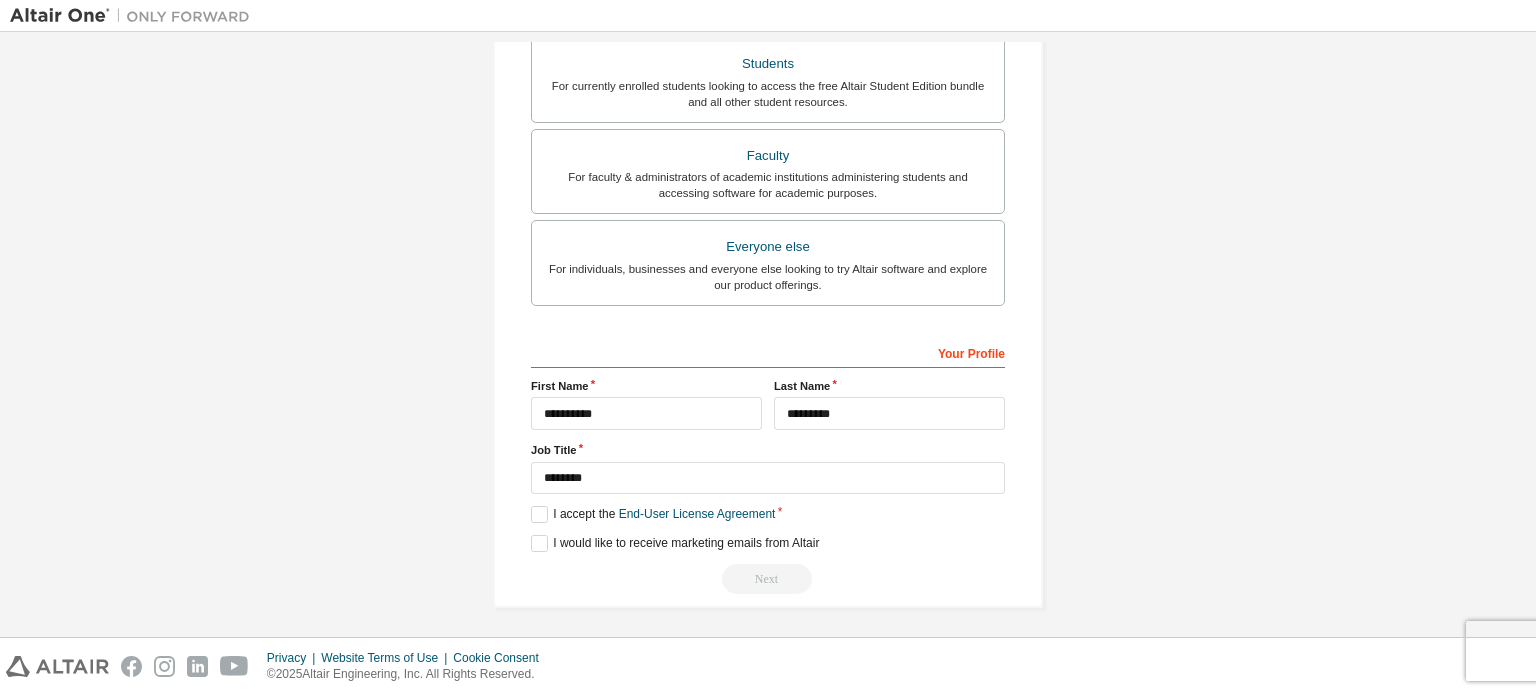 click on "Next" at bounding box center [768, 579] 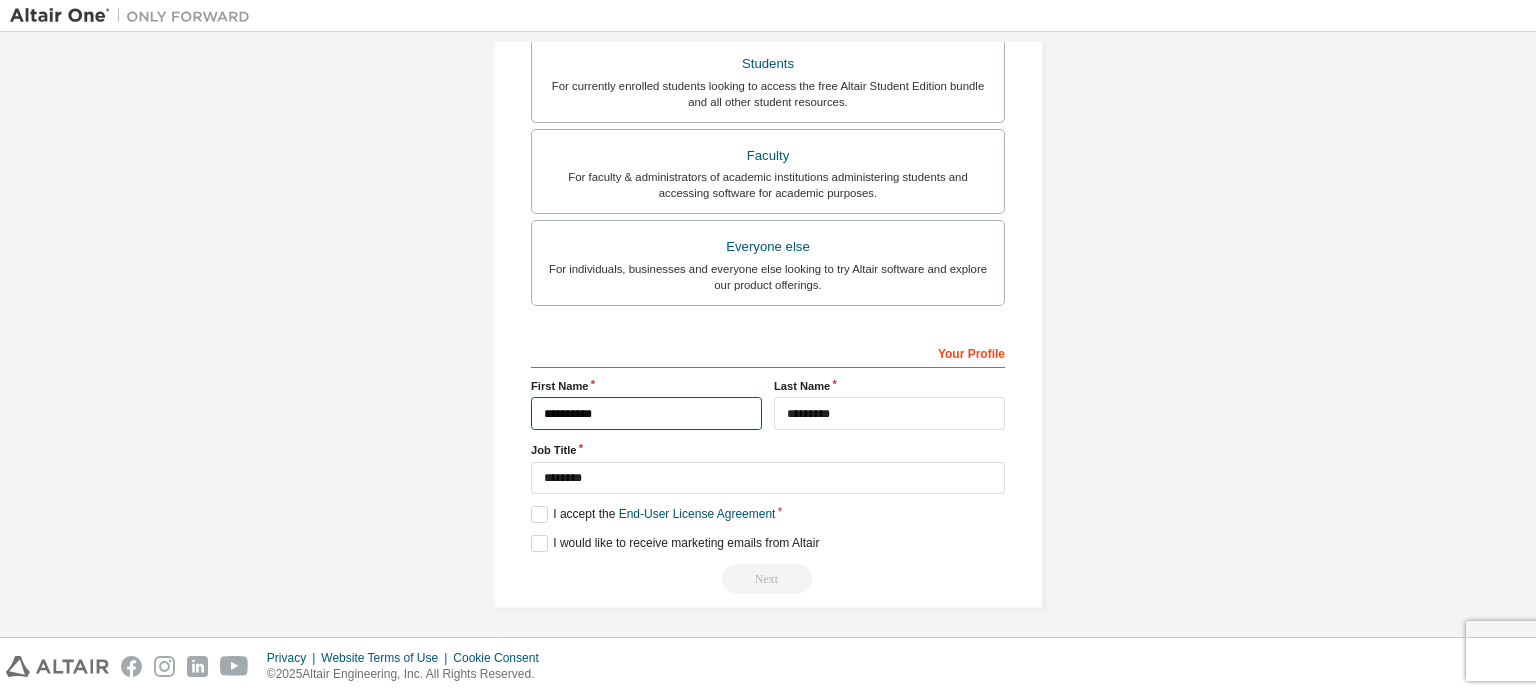 click on "**********" at bounding box center (646, 413) 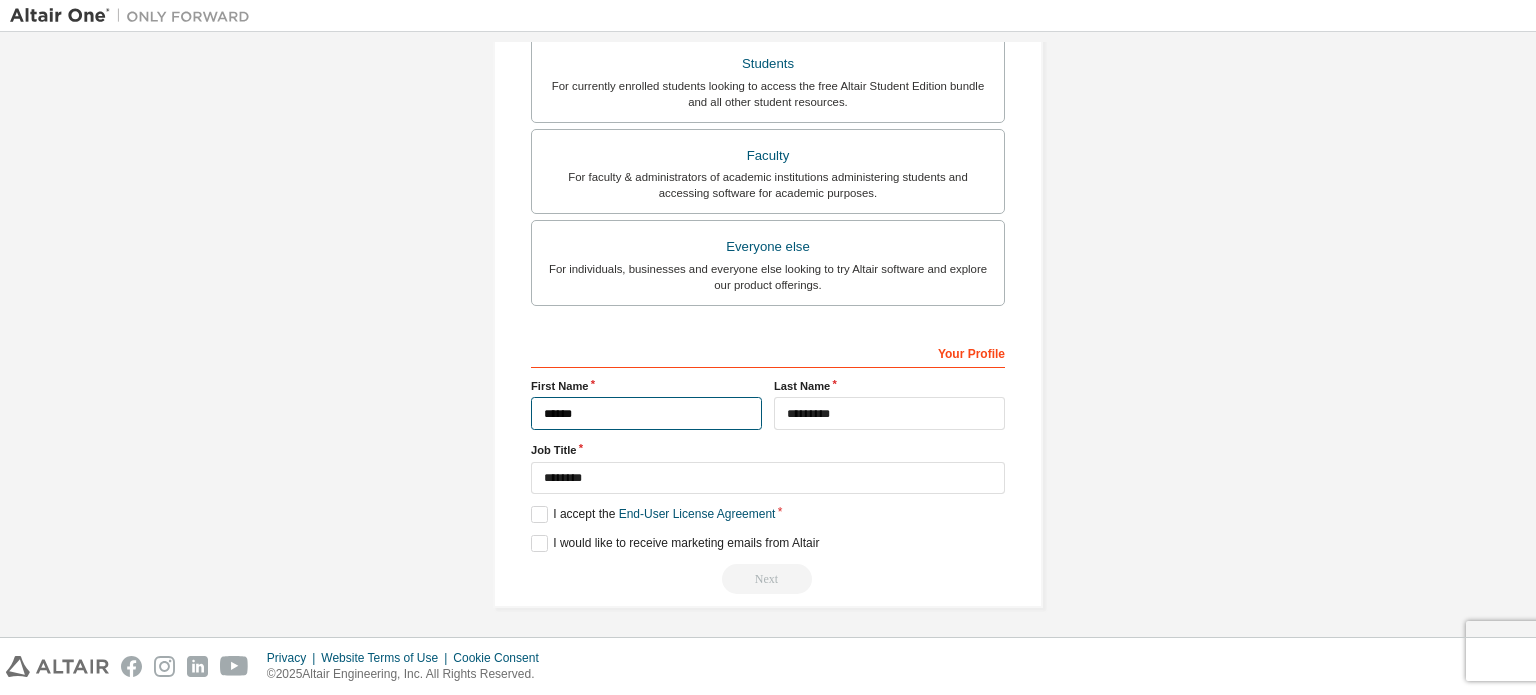 type on "******" 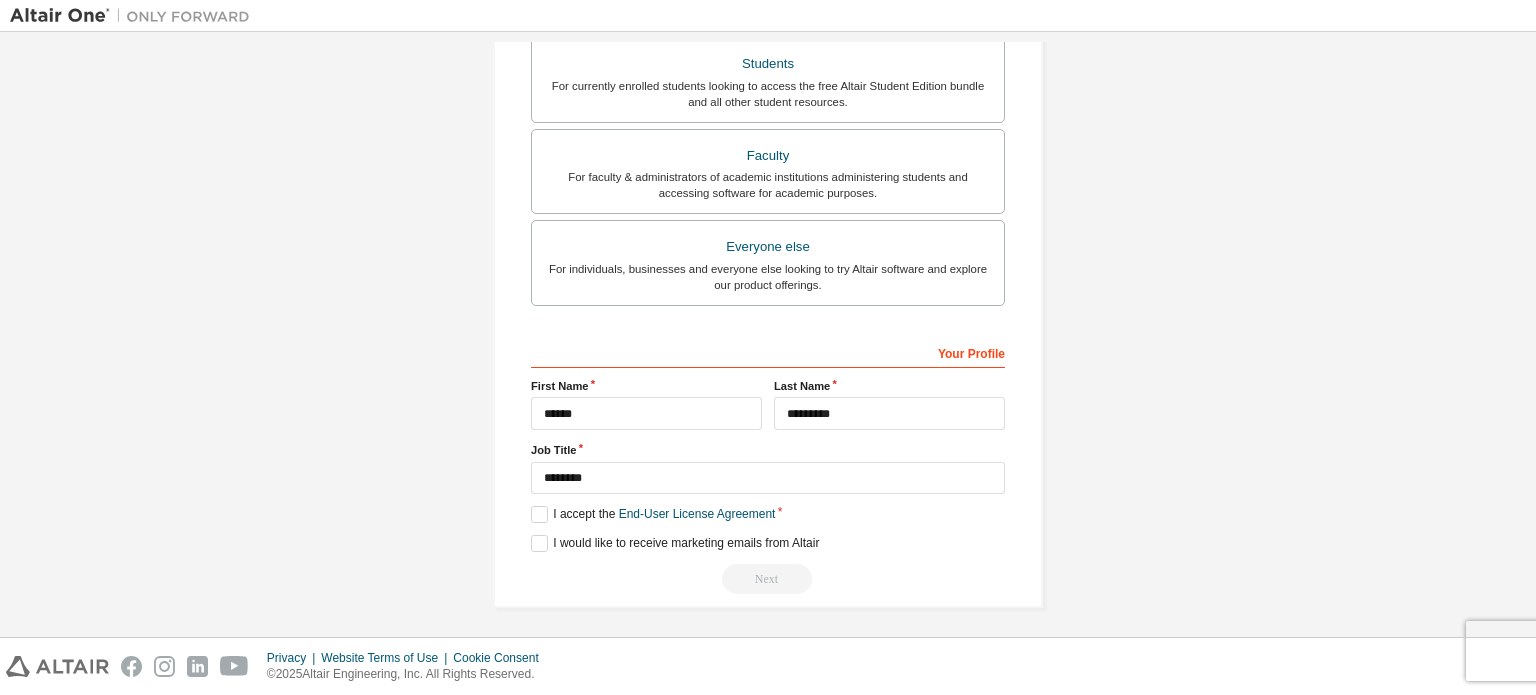 click on "I accept the    End-User License Agreement" at bounding box center (768, 514) 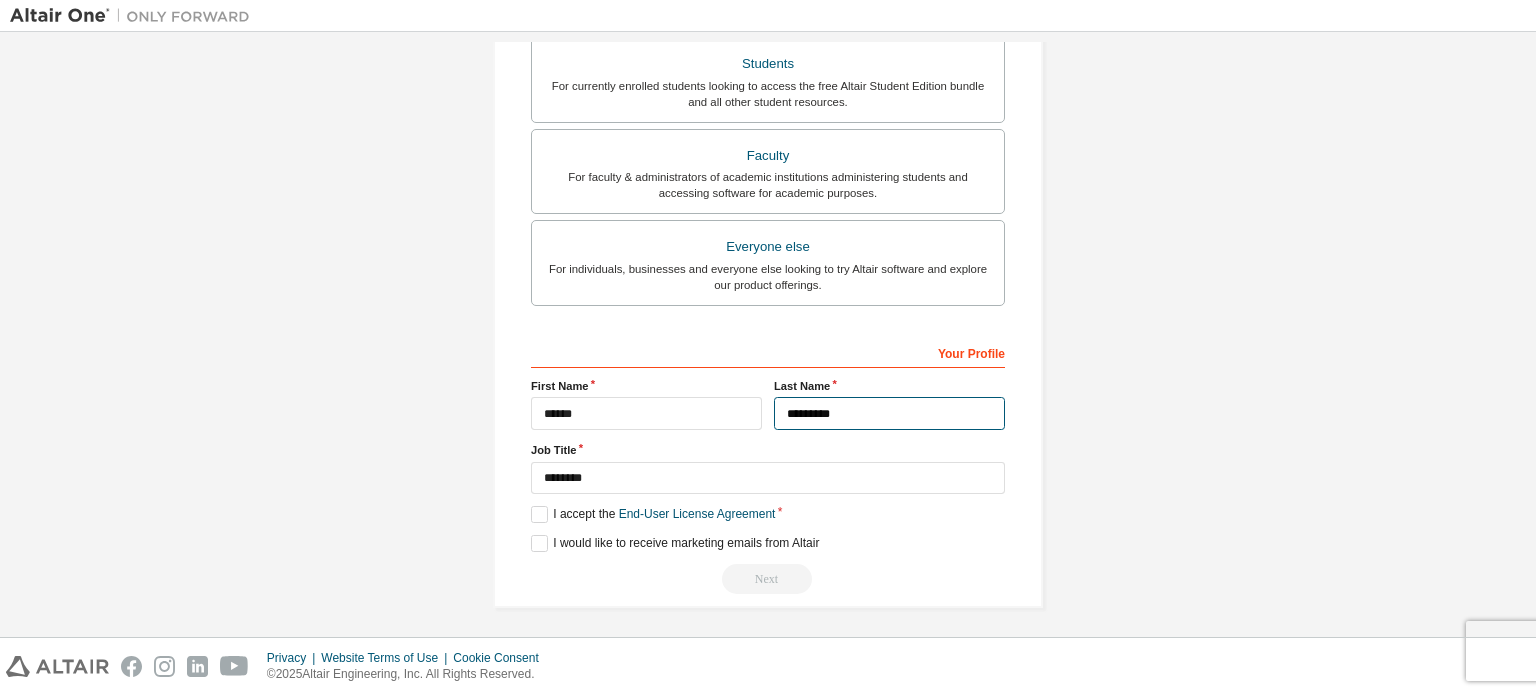 click on "*********" at bounding box center (889, 413) 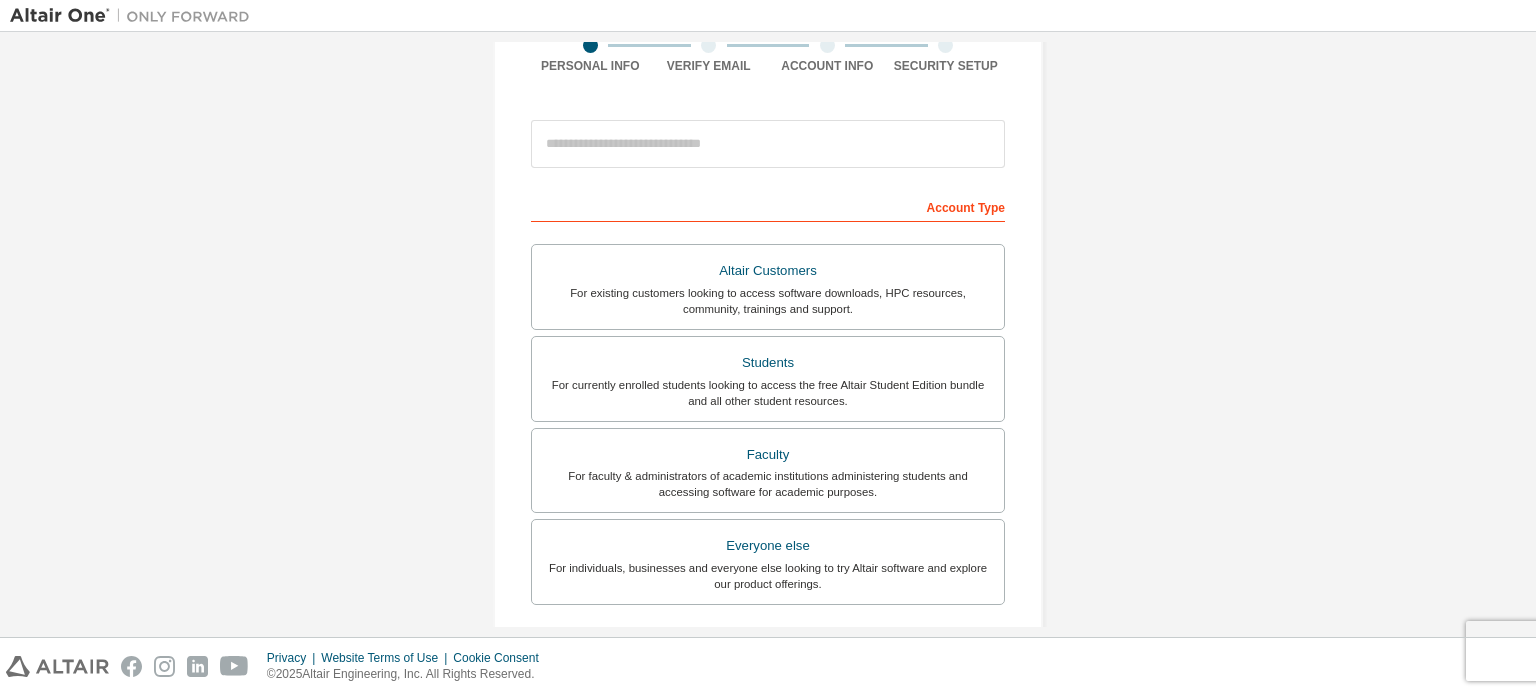 scroll, scrollTop: 169, scrollLeft: 0, axis: vertical 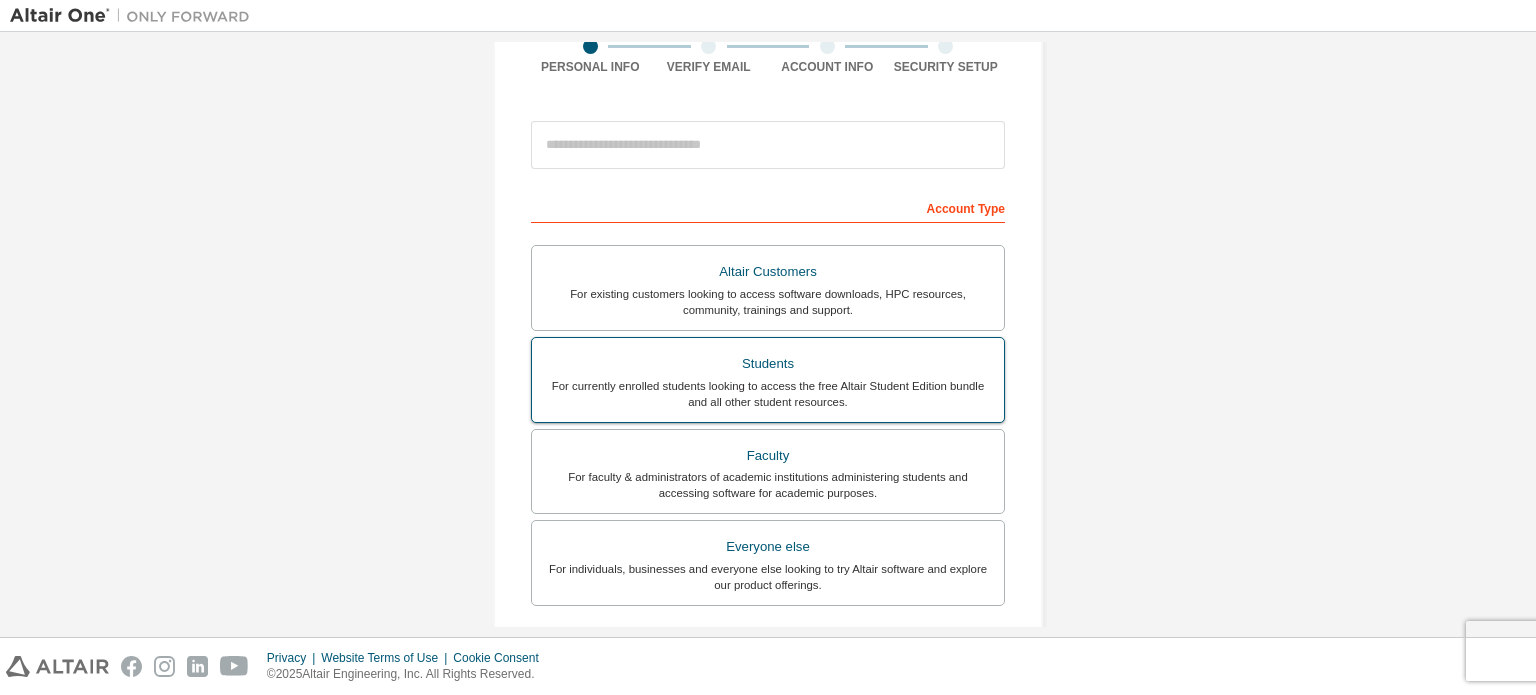 click on "For currently enrolled students looking to access the free Altair Student Edition bundle and all other student resources." at bounding box center (768, 394) 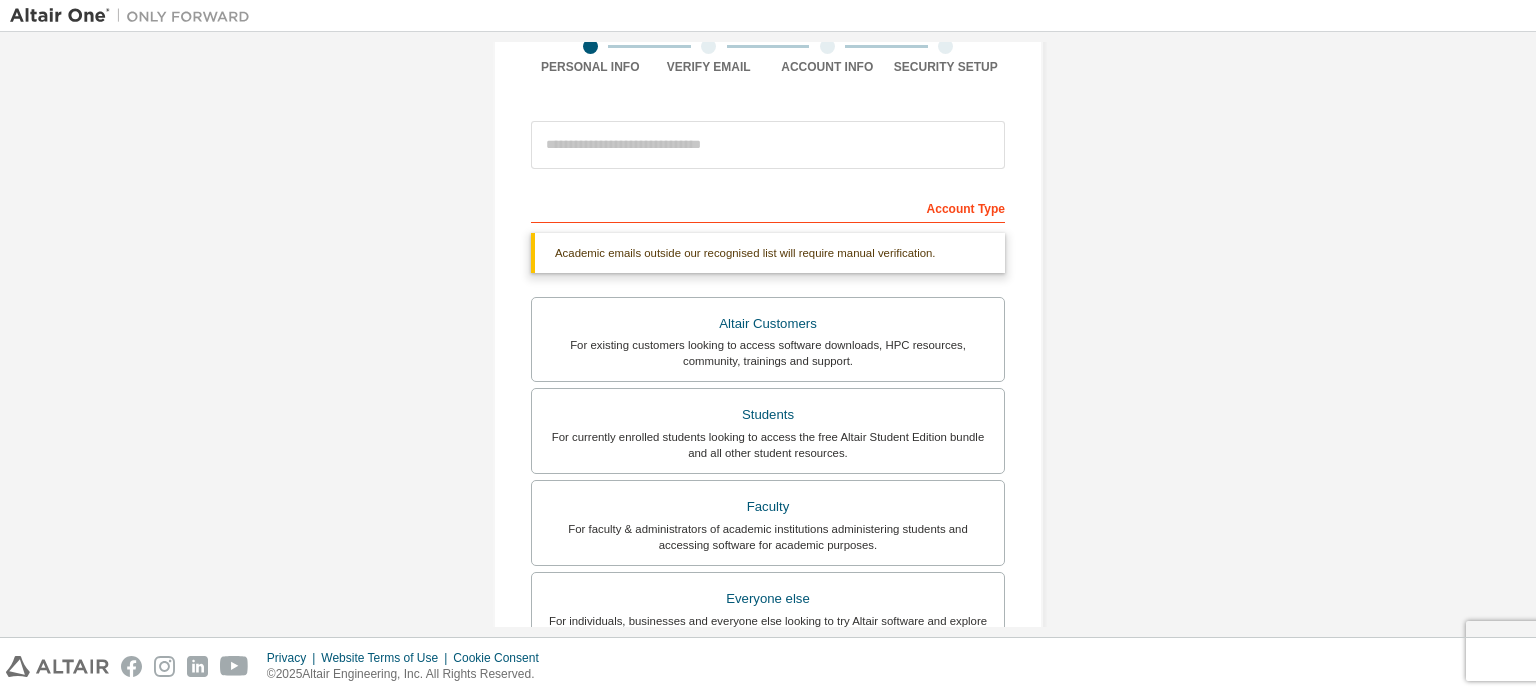 scroll, scrollTop: 0, scrollLeft: 0, axis: both 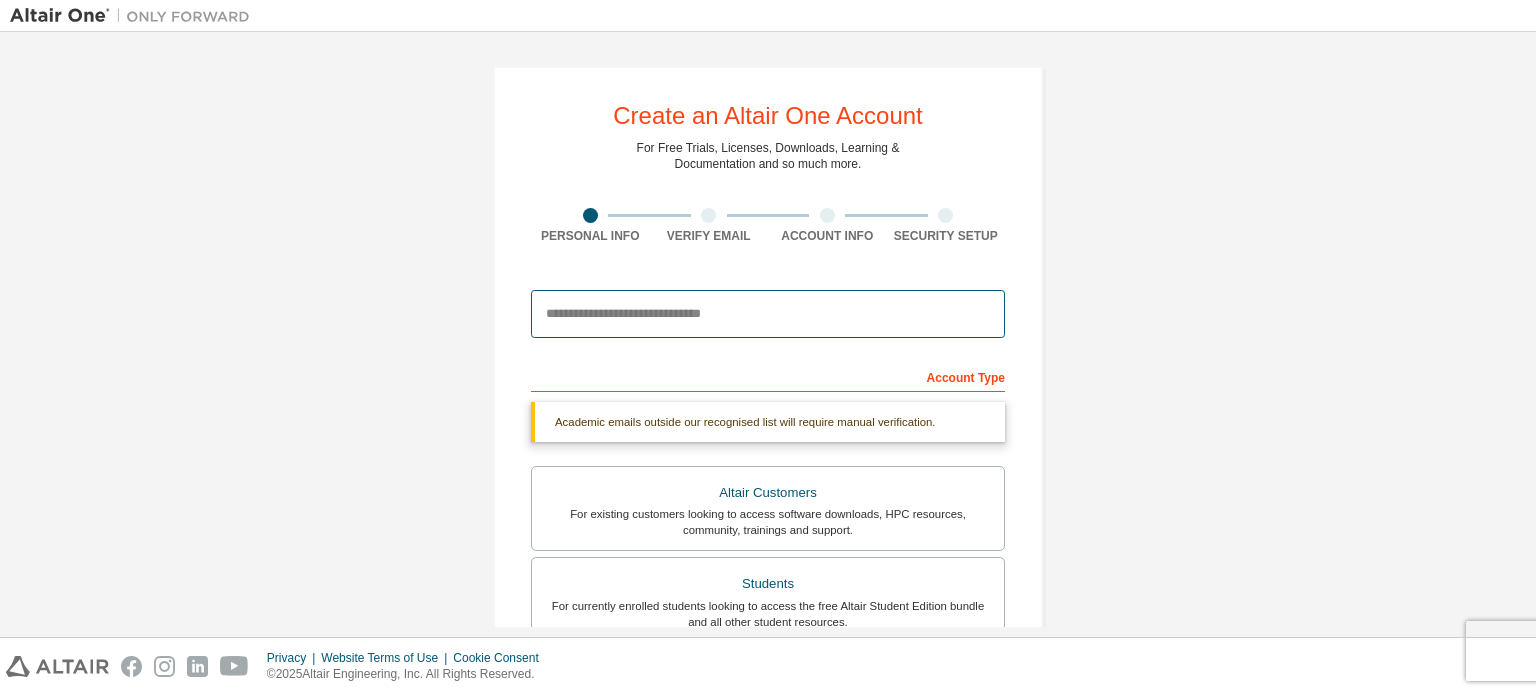 click at bounding box center [768, 314] 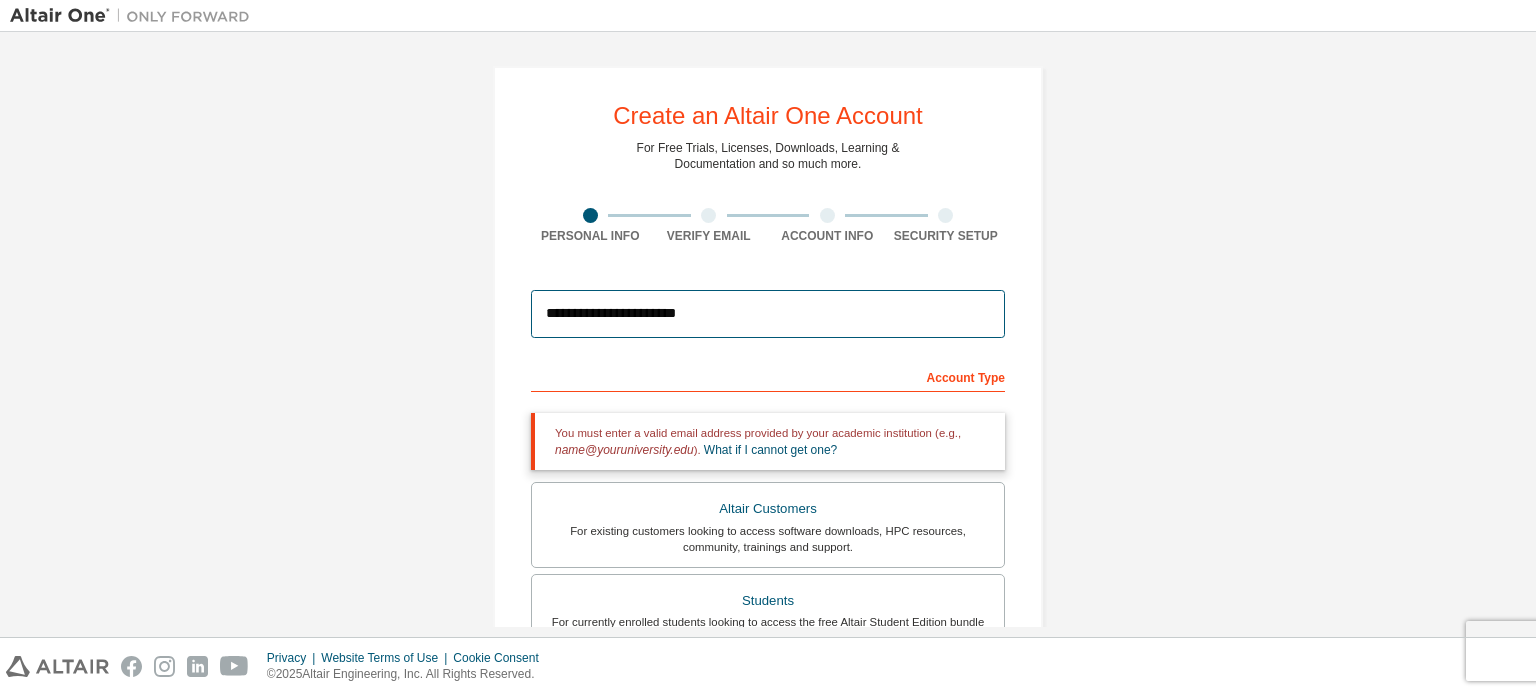 drag, startPoint x: 754, startPoint y: 306, endPoint x: 380, endPoint y: 312, distance: 374.04813 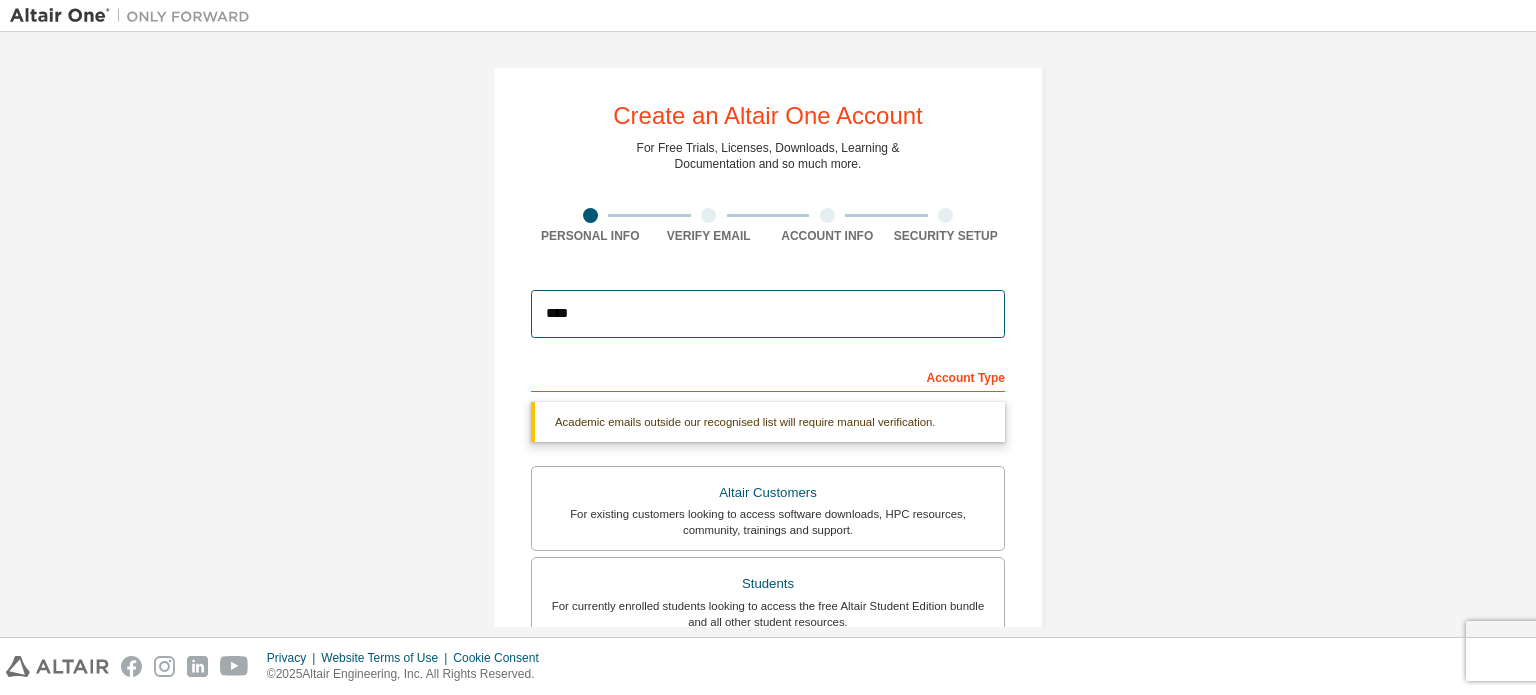 type on "**********" 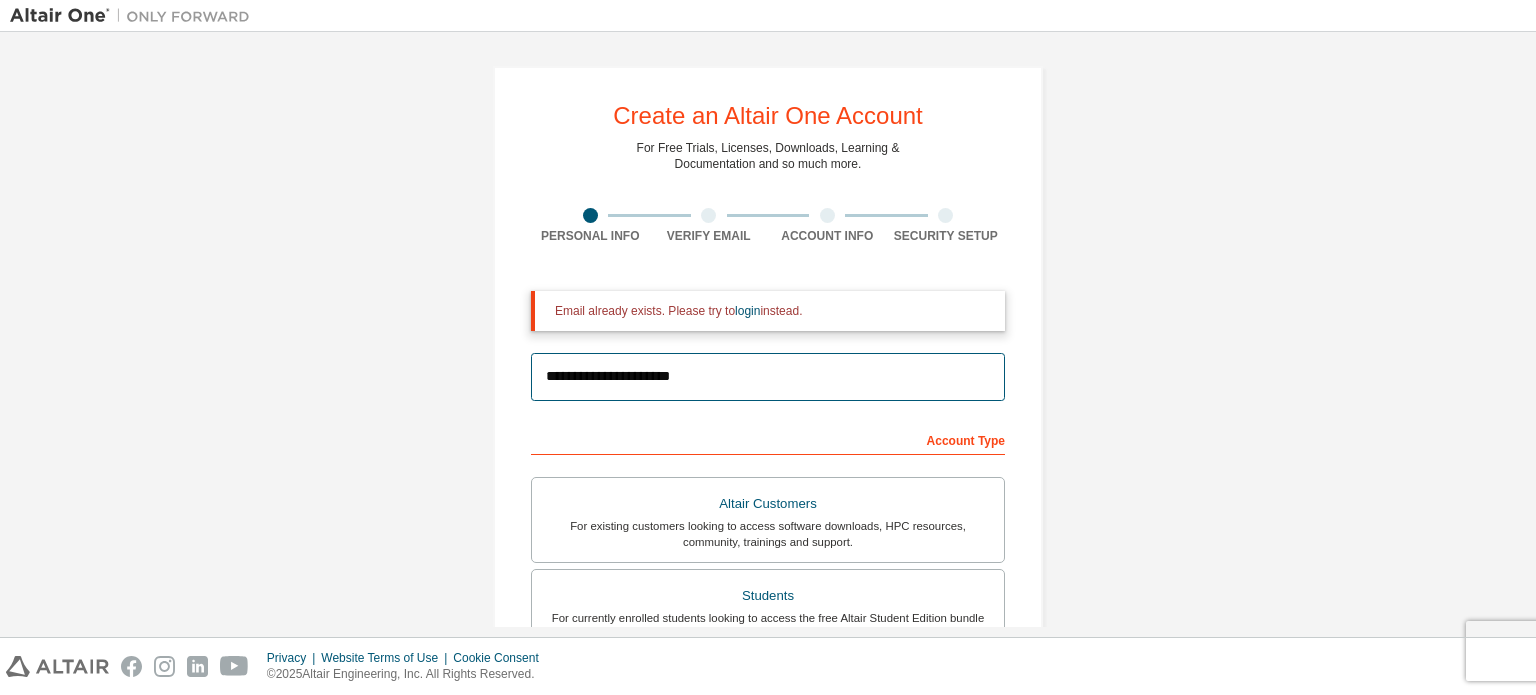drag, startPoint x: 710, startPoint y: 381, endPoint x: 502, endPoint y: 381, distance: 208 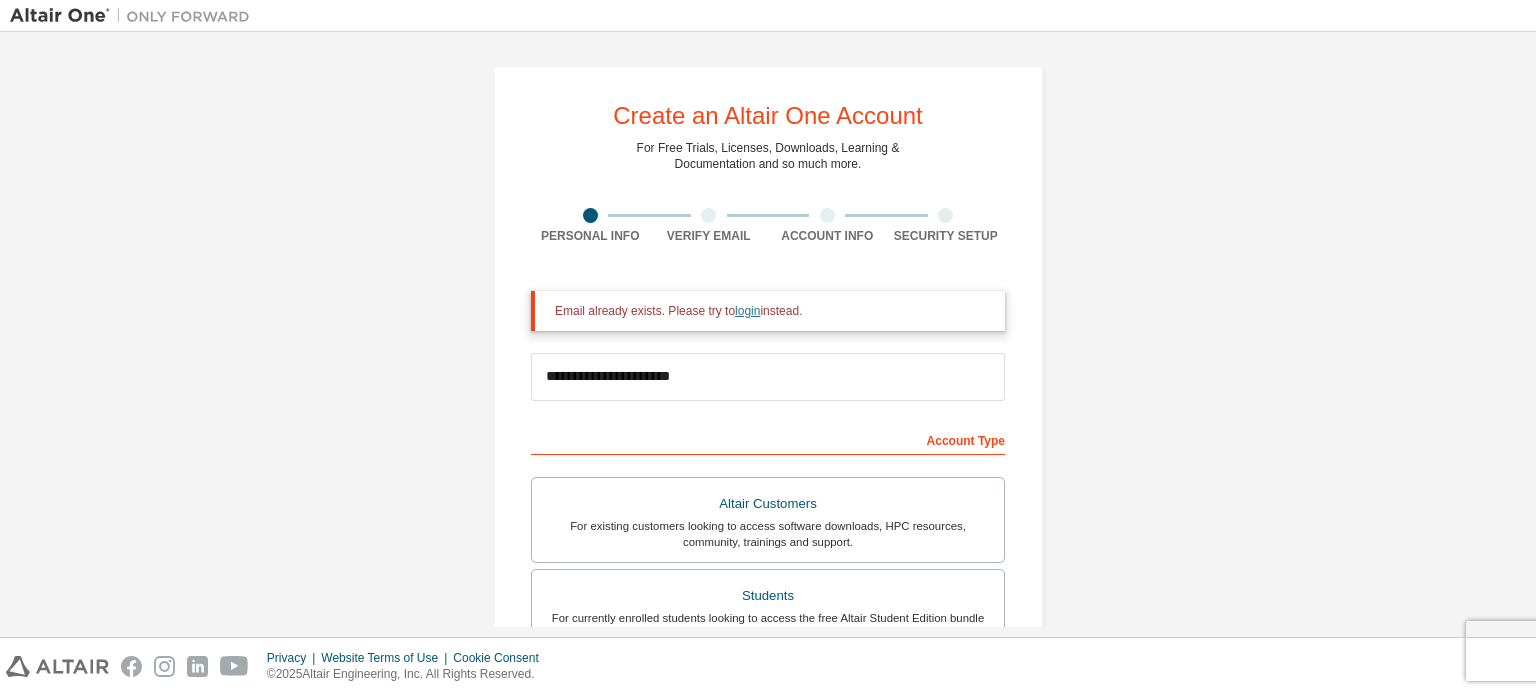 click on "login" at bounding box center (747, 311) 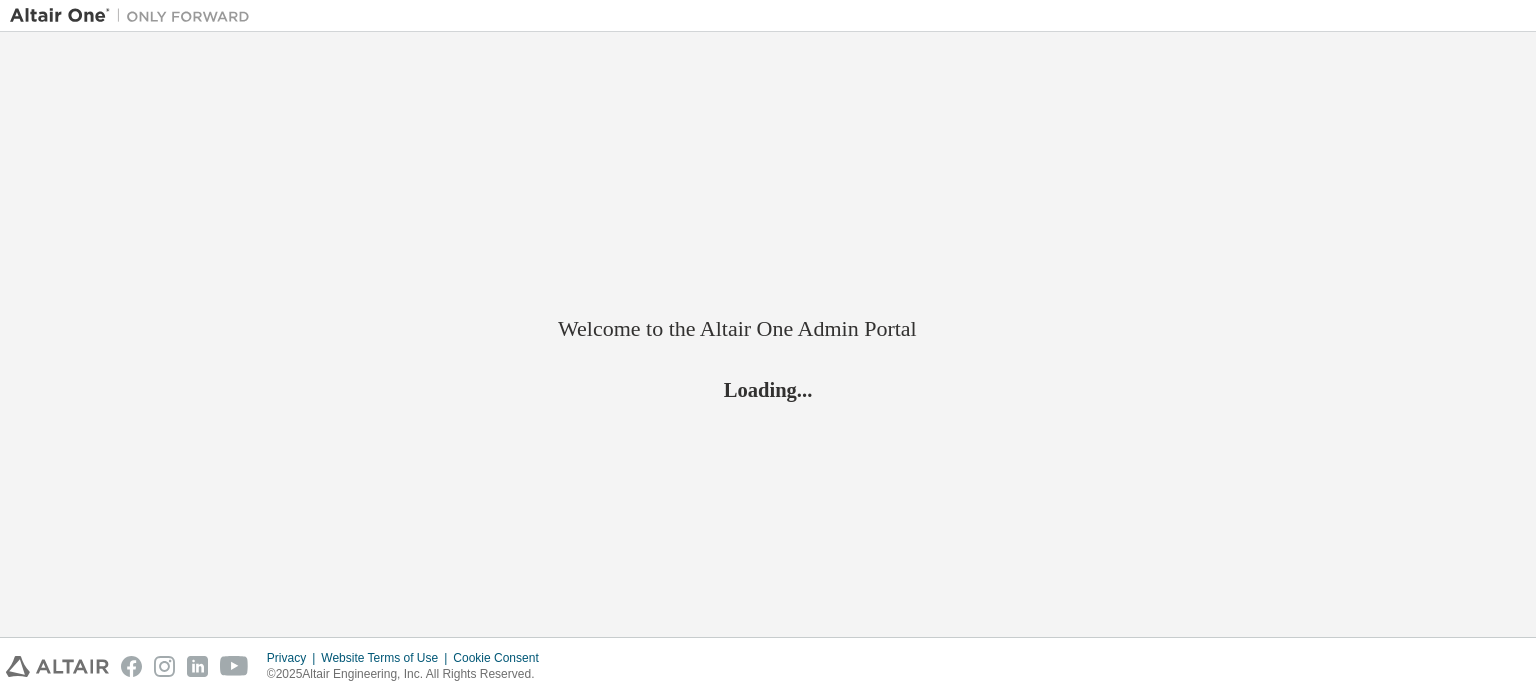 scroll, scrollTop: 0, scrollLeft: 0, axis: both 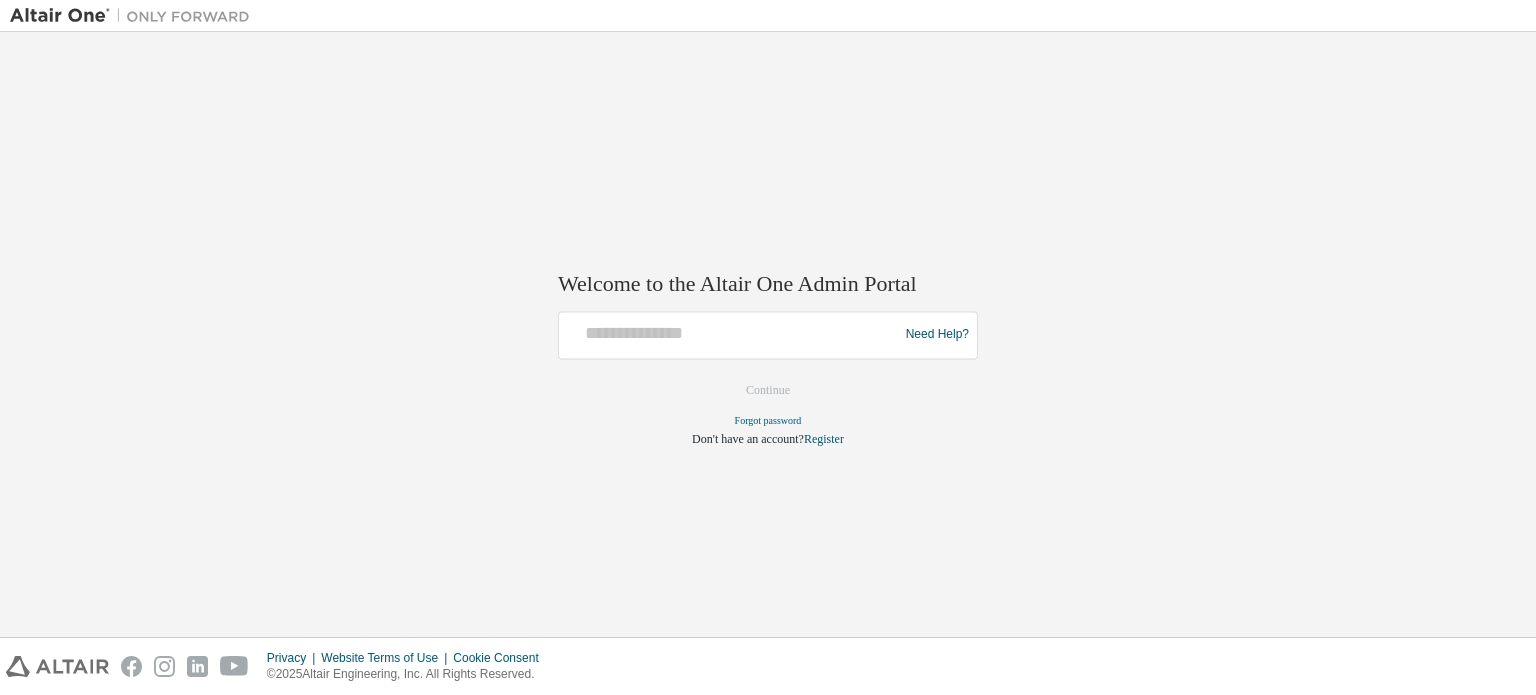 click at bounding box center [731, 335] 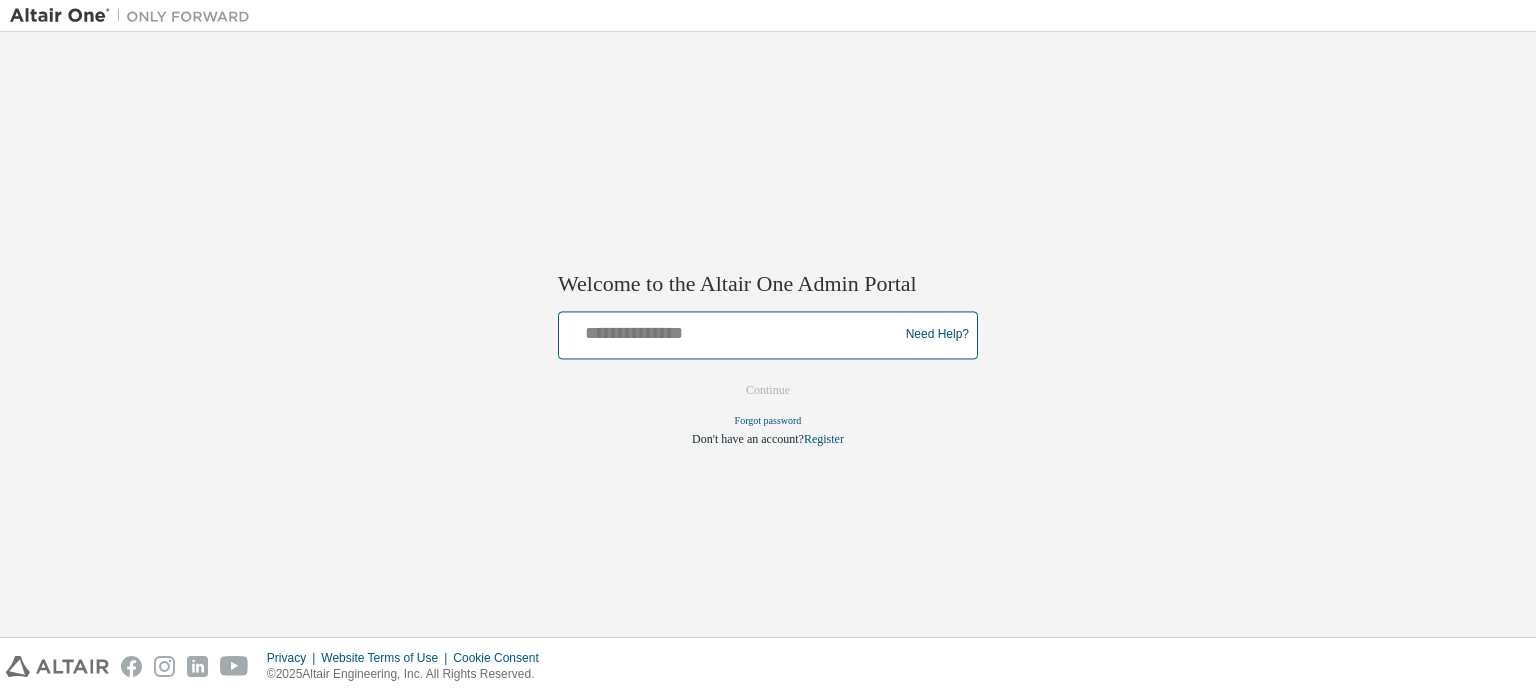 click at bounding box center [731, 330] 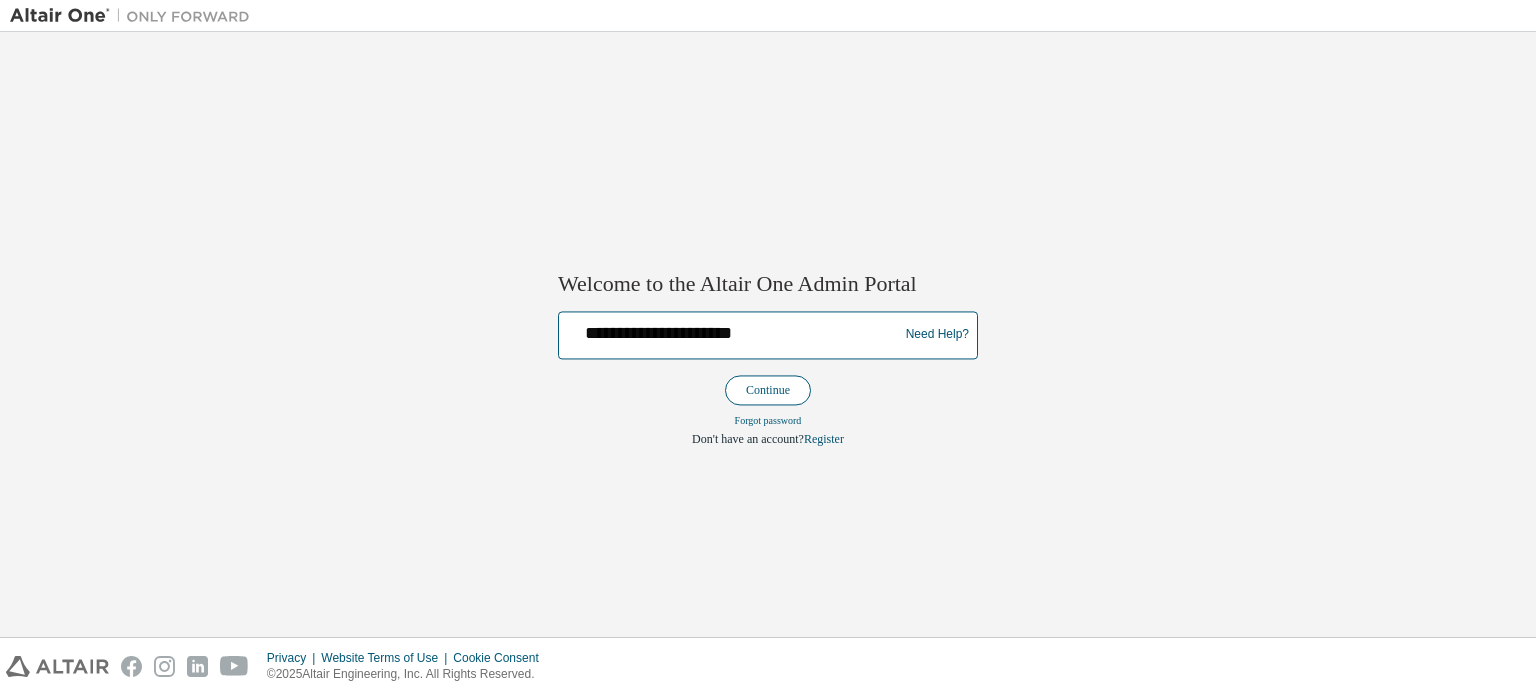type on "**********" 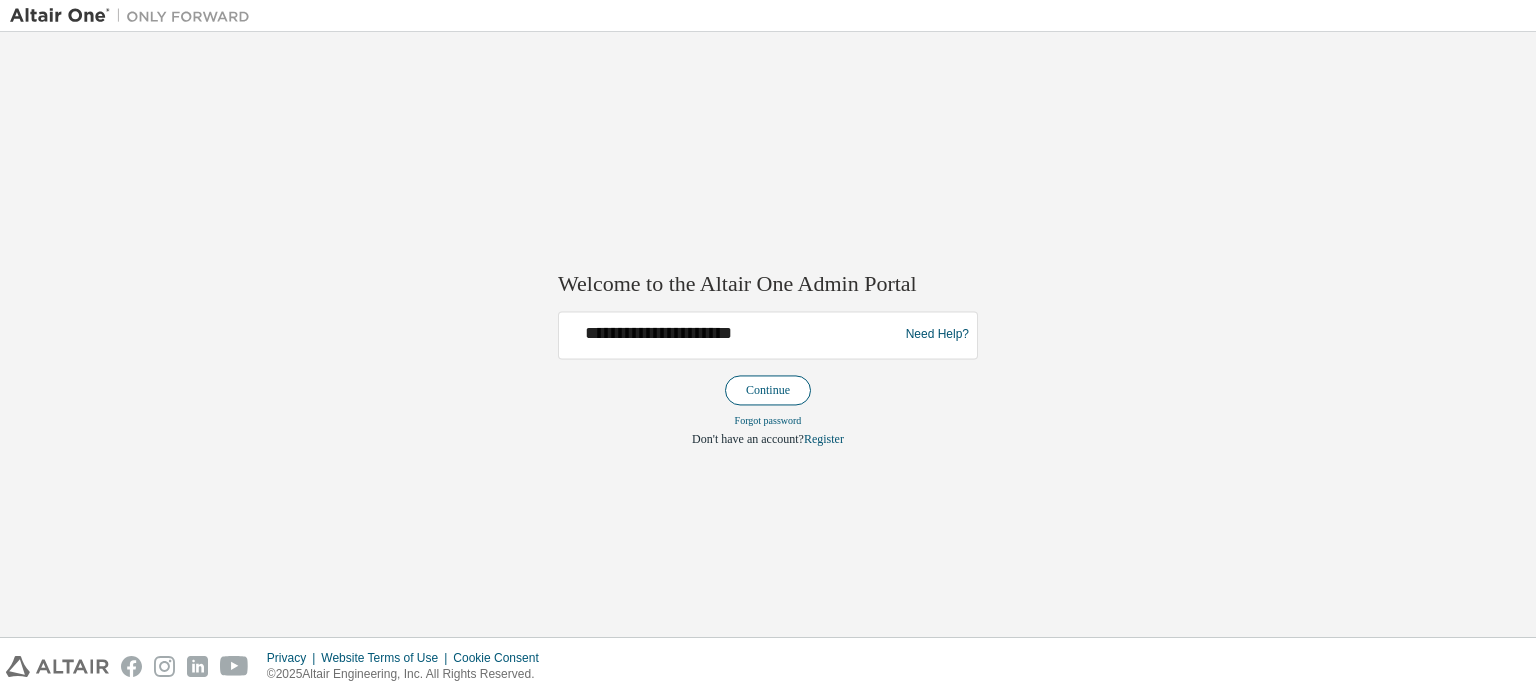 click on "Continue" at bounding box center [768, 390] 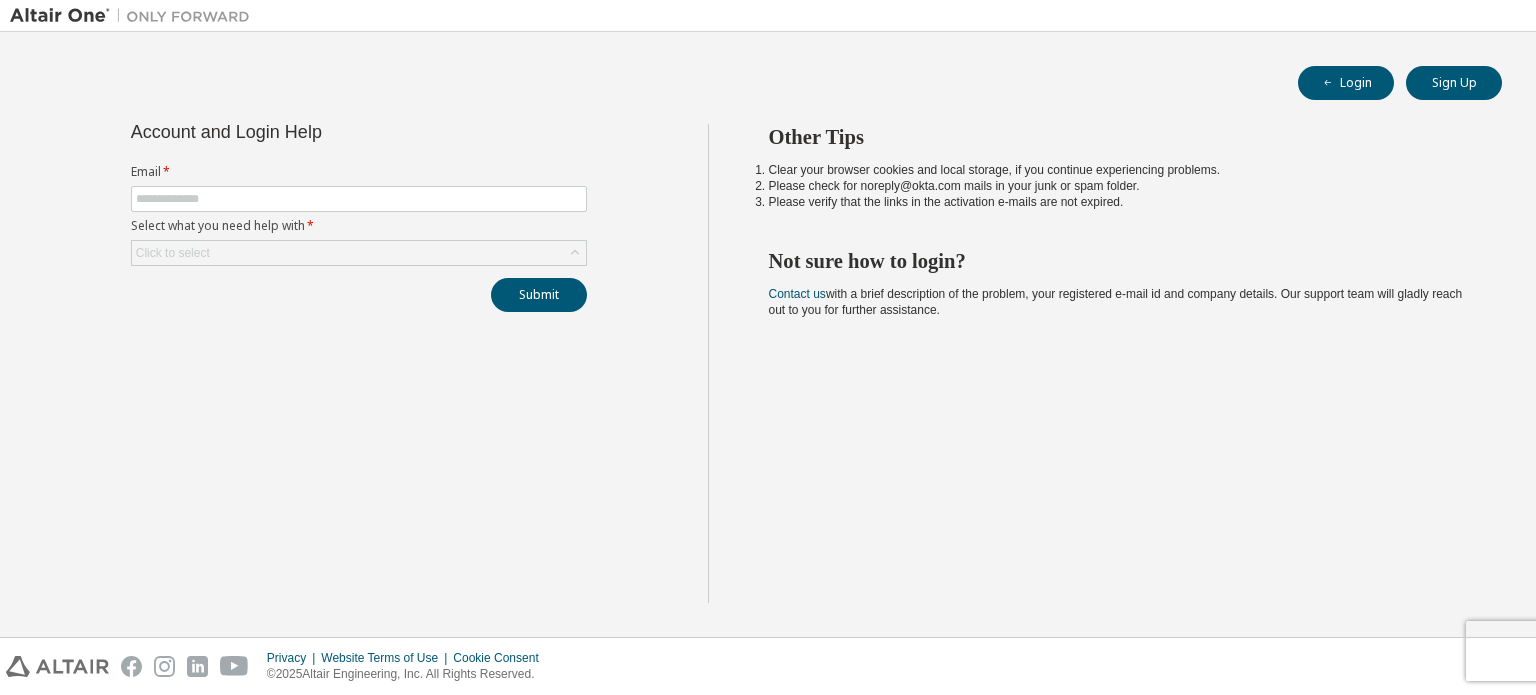 scroll, scrollTop: 0, scrollLeft: 0, axis: both 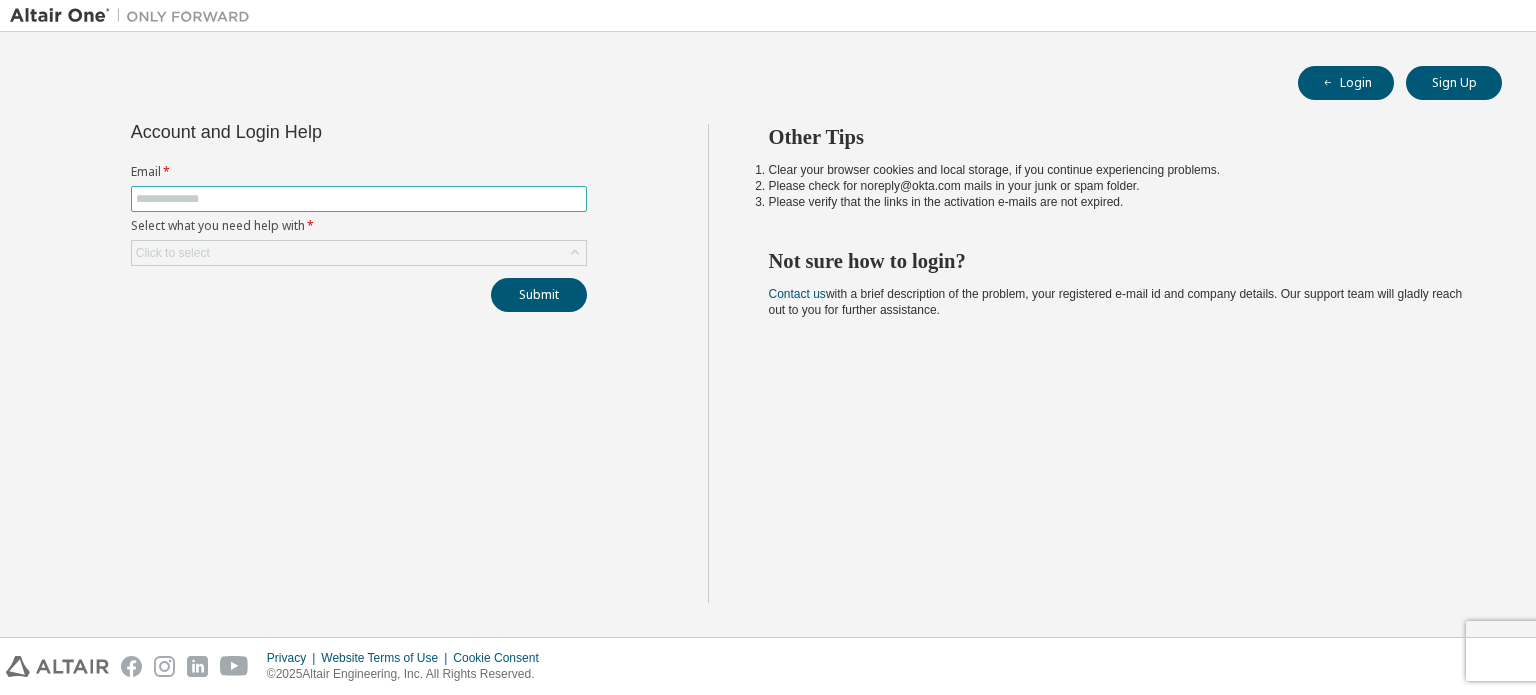 click at bounding box center [359, 199] 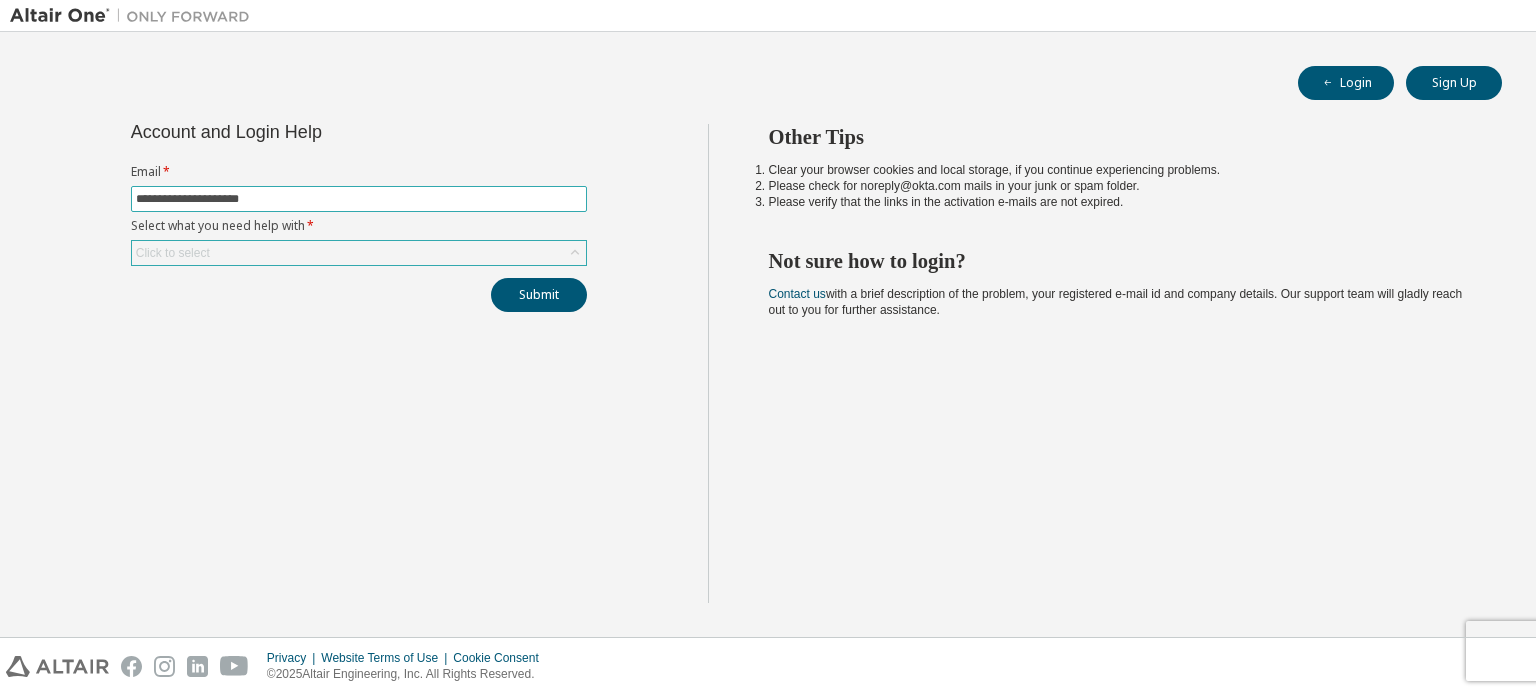 type on "**********" 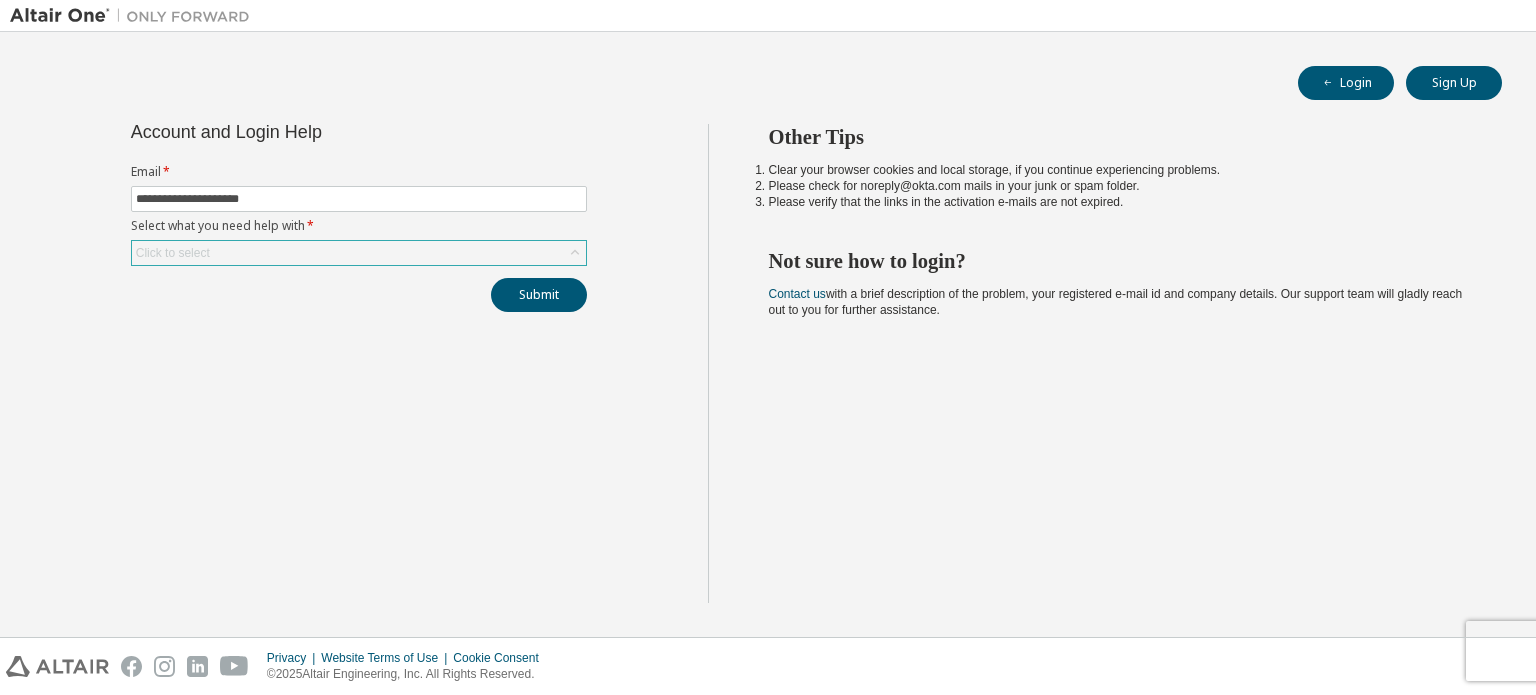 click on "Click to select" at bounding box center [359, 253] 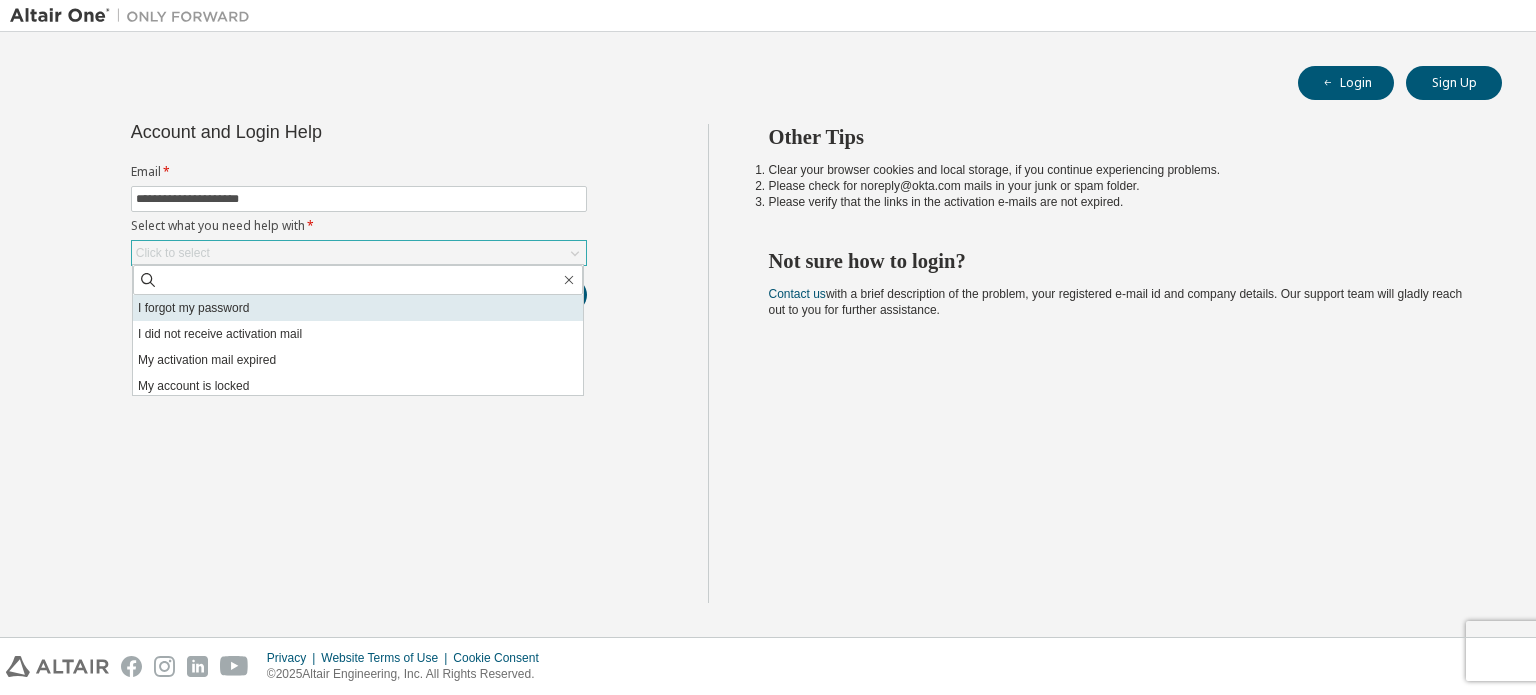 click on "I forgot my password" at bounding box center (358, 308) 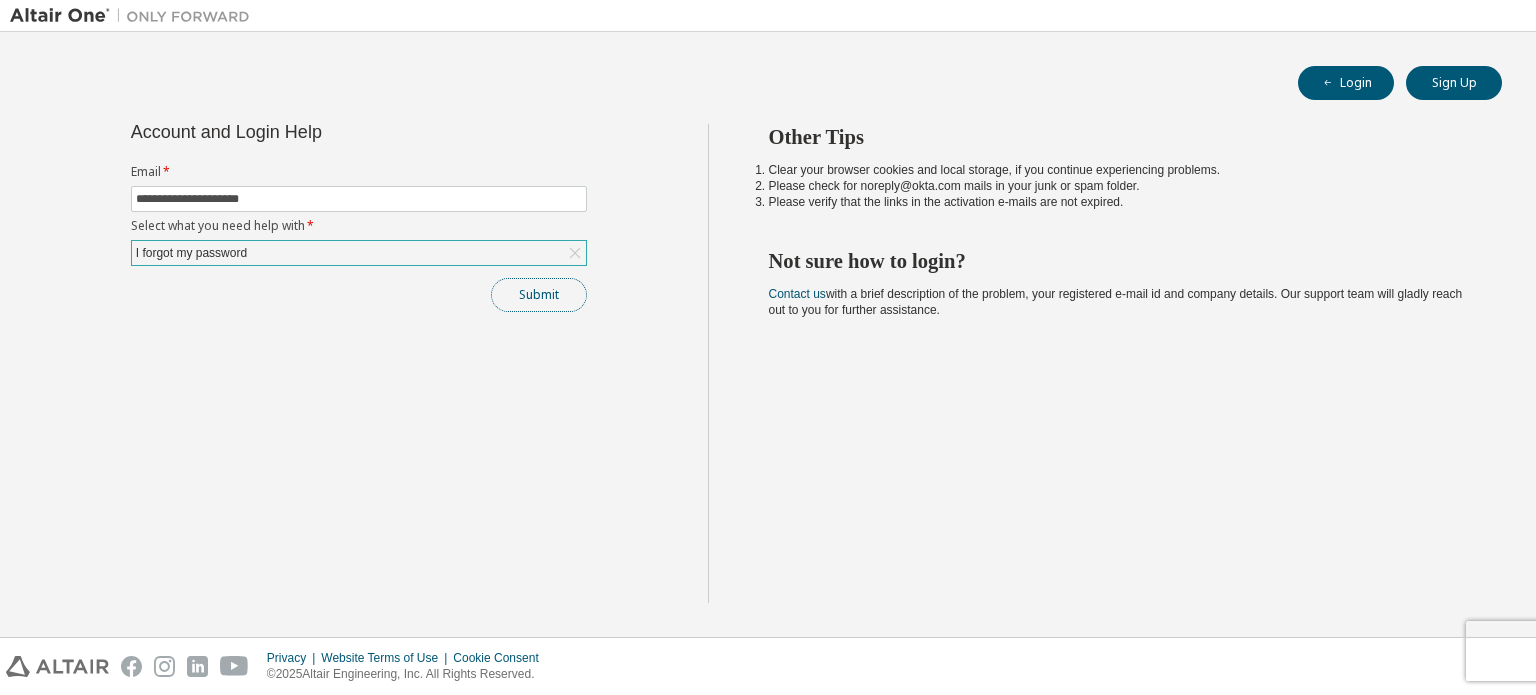 click on "Submit" at bounding box center (539, 295) 